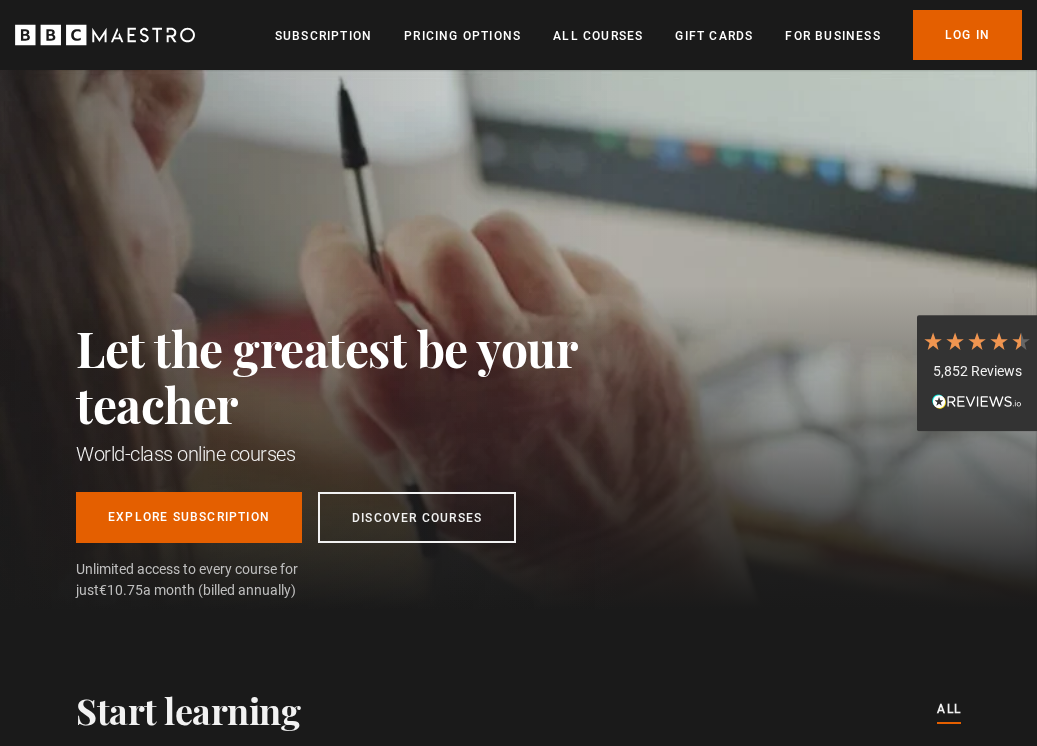 scroll, scrollTop: 0, scrollLeft: 0, axis: both 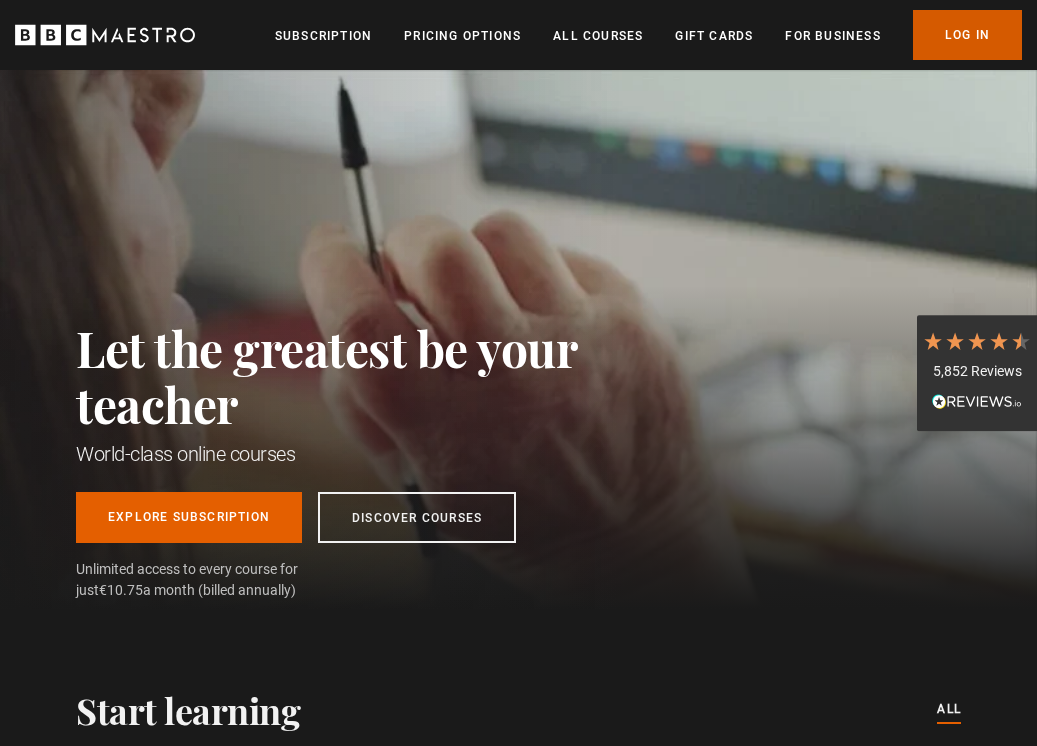 click on "Log In" at bounding box center (967, 35) 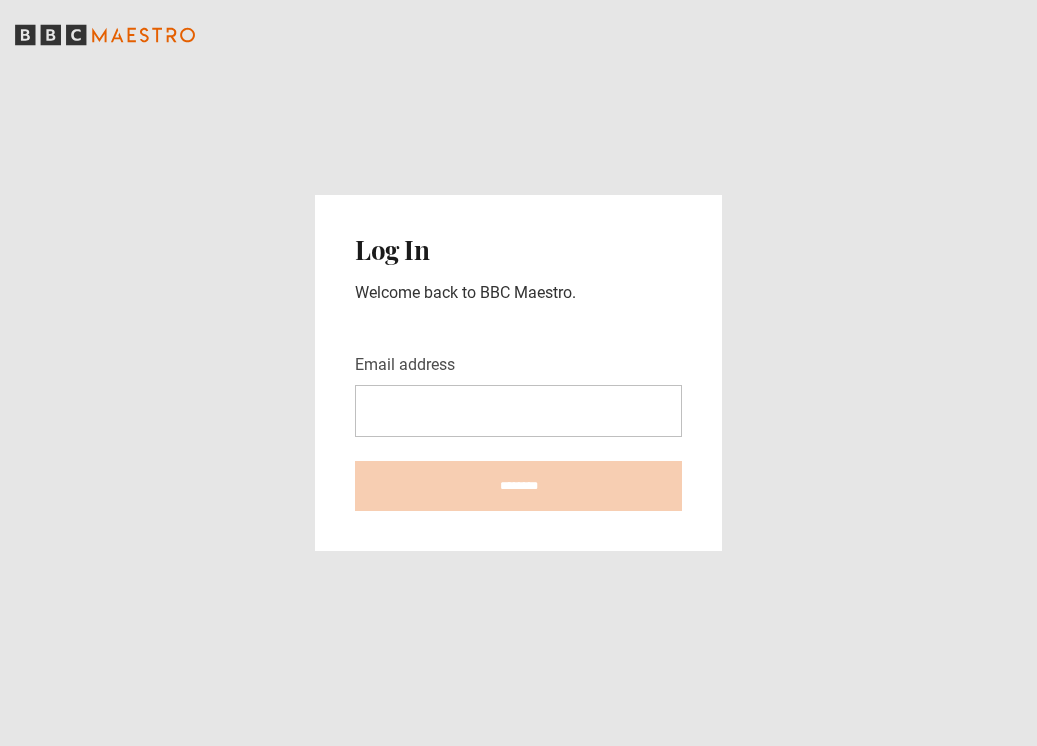scroll, scrollTop: 0, scrollLeft: 0, axis: both 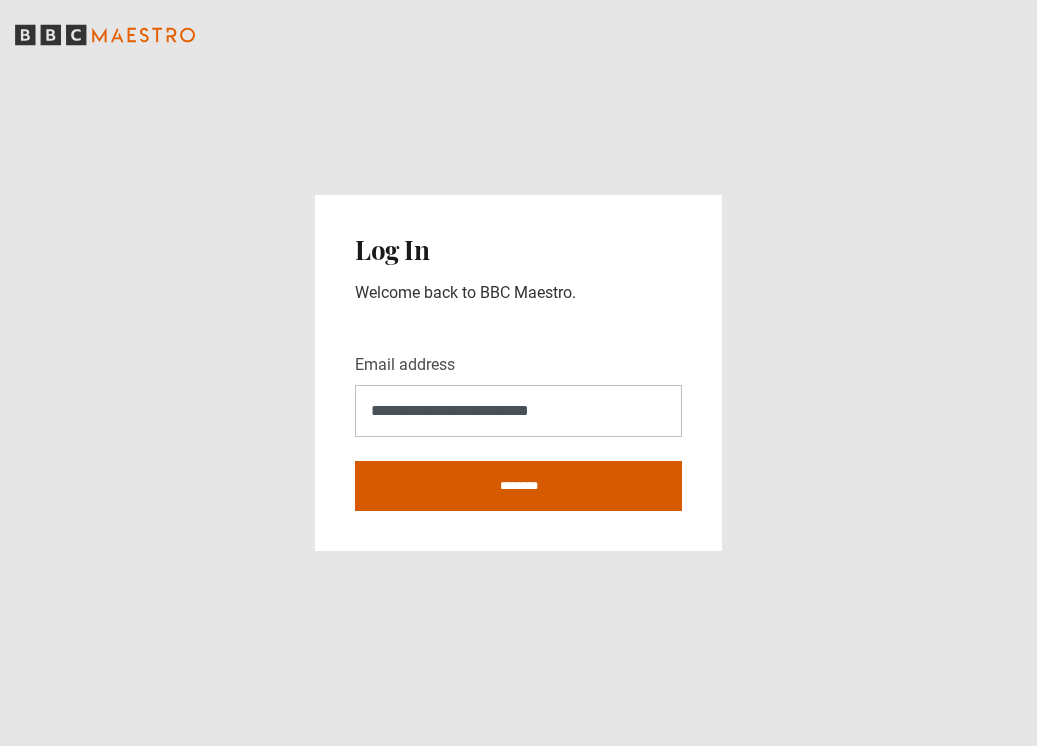 click on "********" at bounding box center [518, 486] 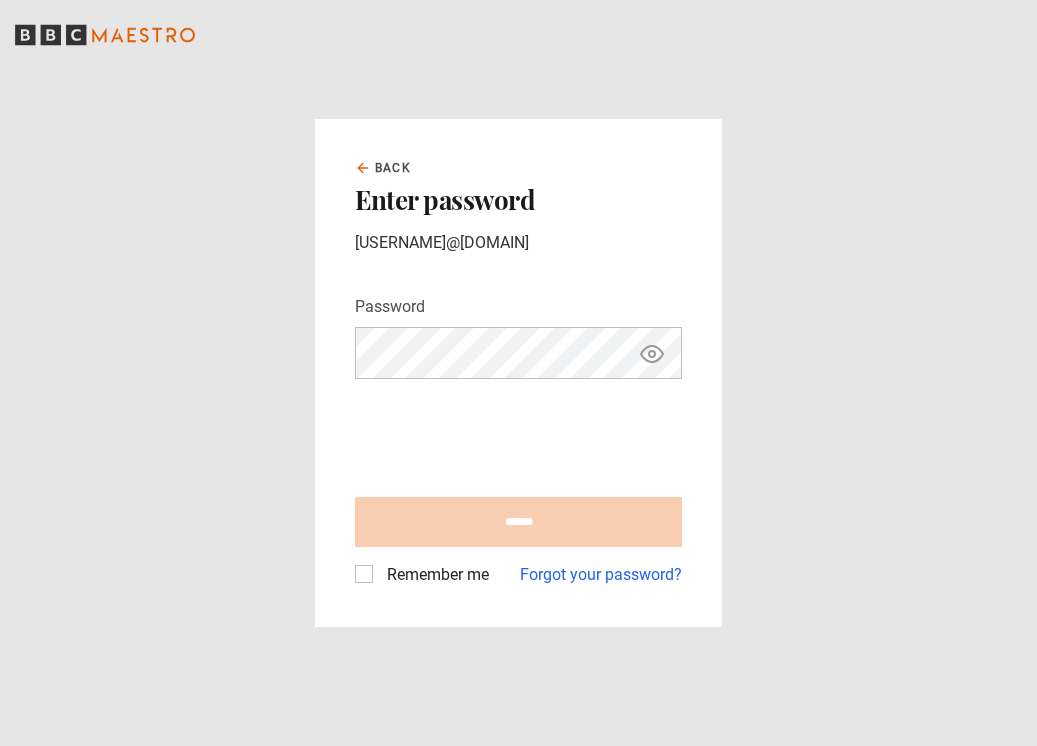 scroll, scrollTop: 0, scrollLeft: 0, axis: both 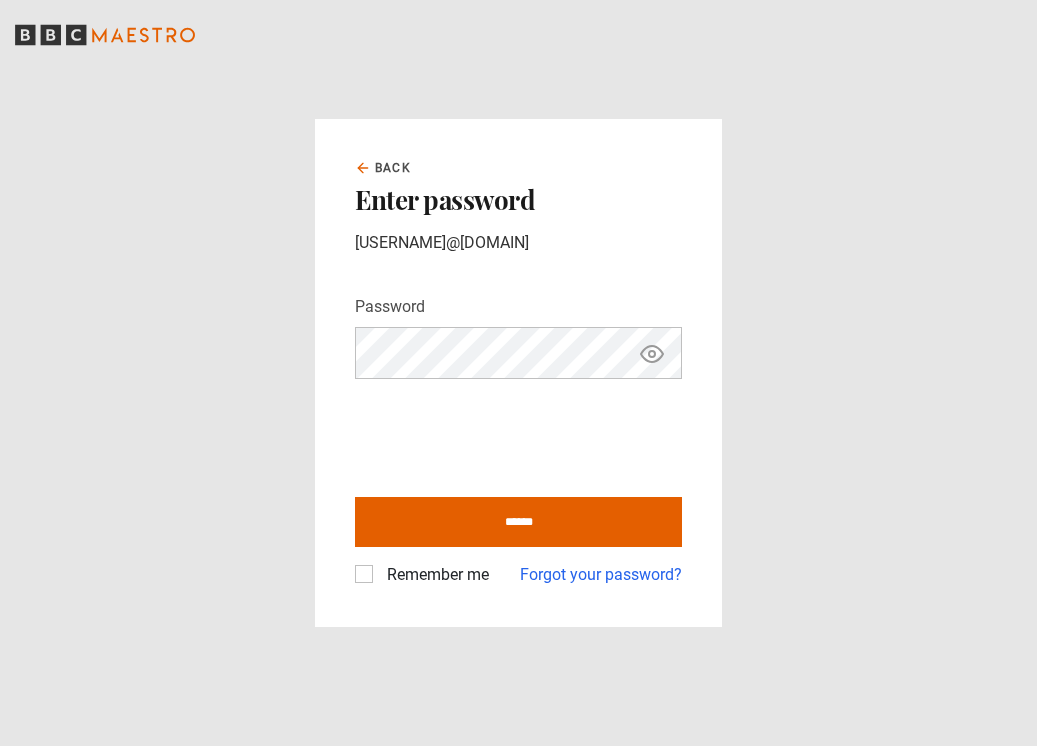click 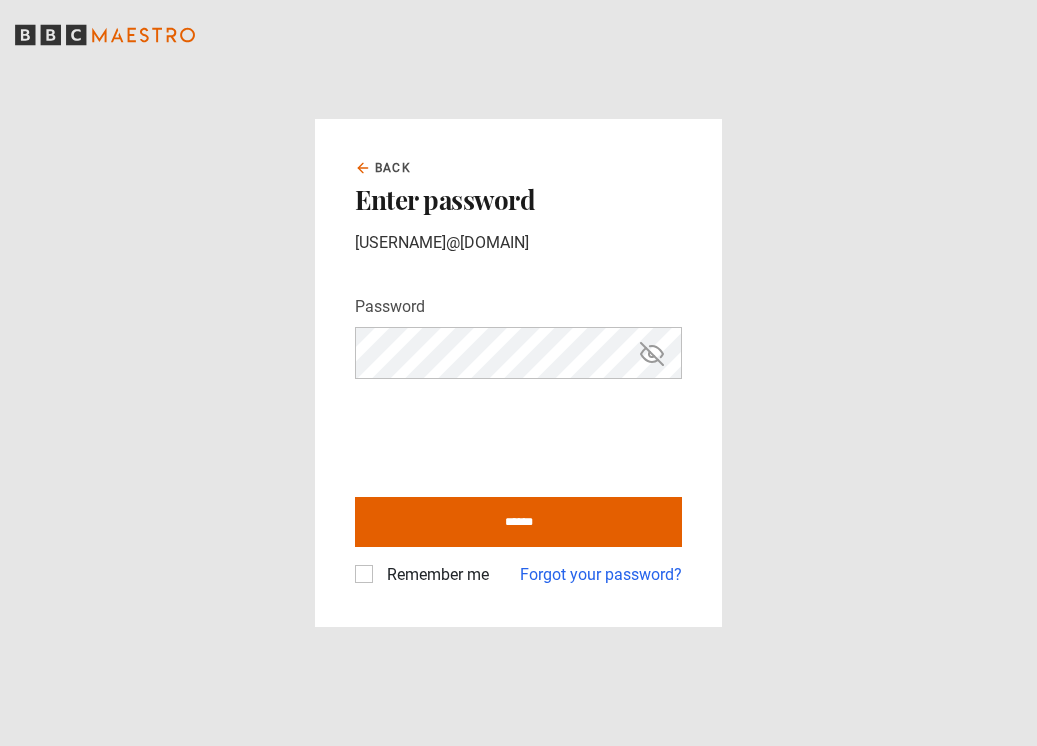 type 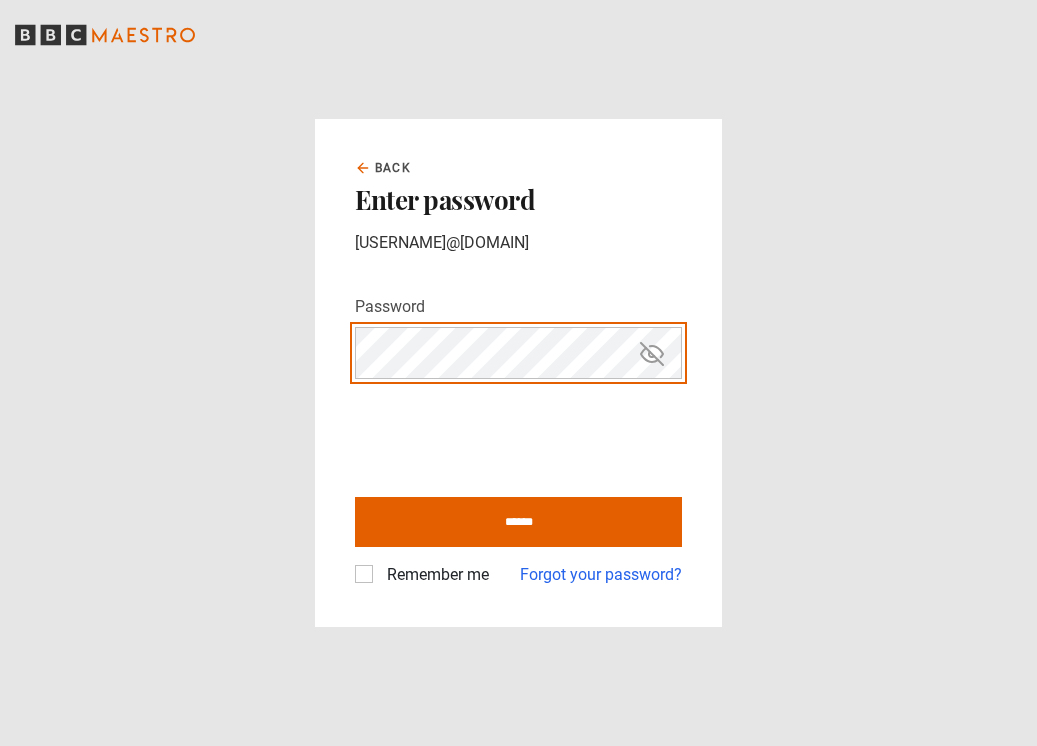 click on "******" at bounding box center [518, 522] 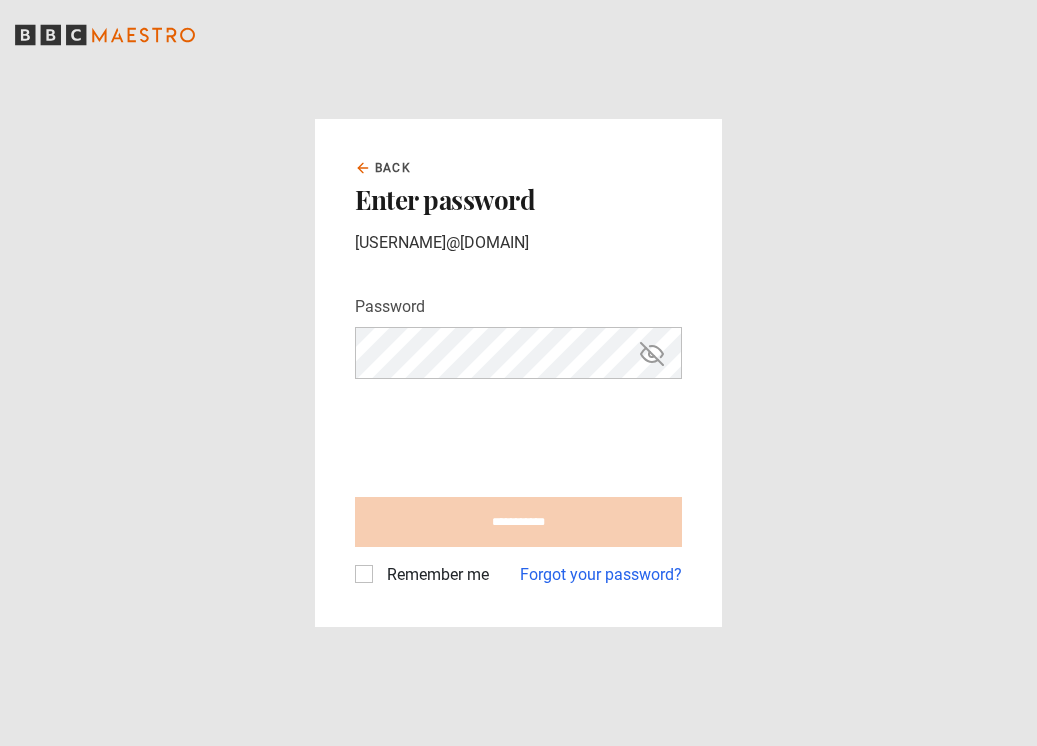 click on "Remember me" at bounding box center [434, 575] 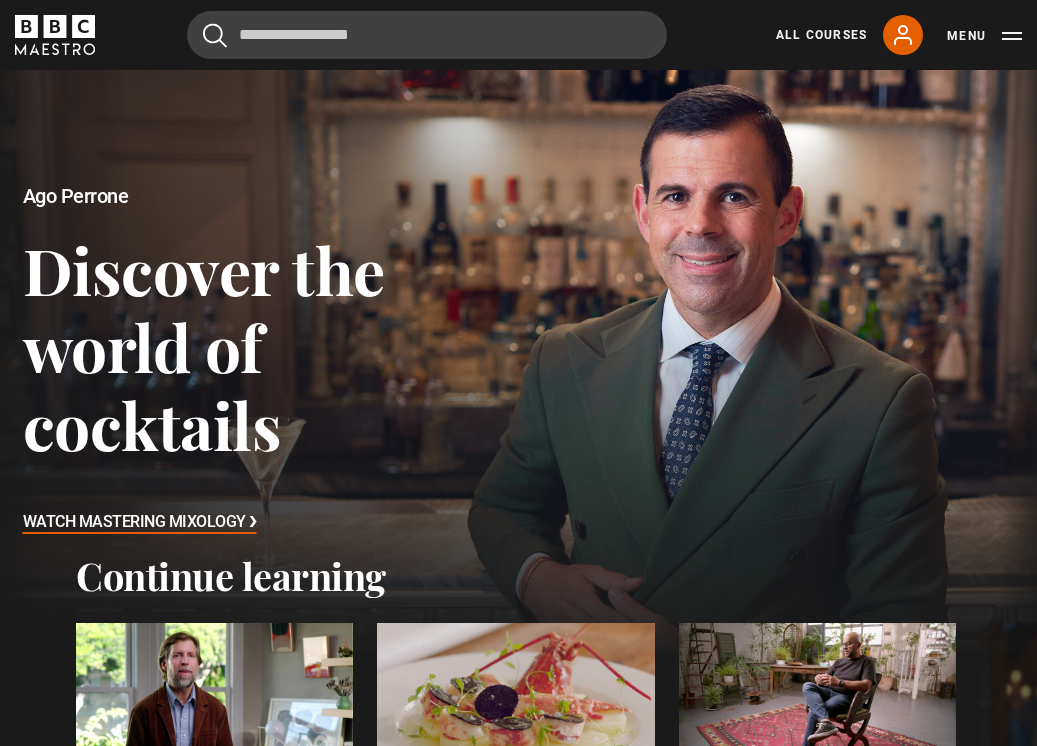 scroll, scrollTop: 0, scrollLeft: 0, axis: both 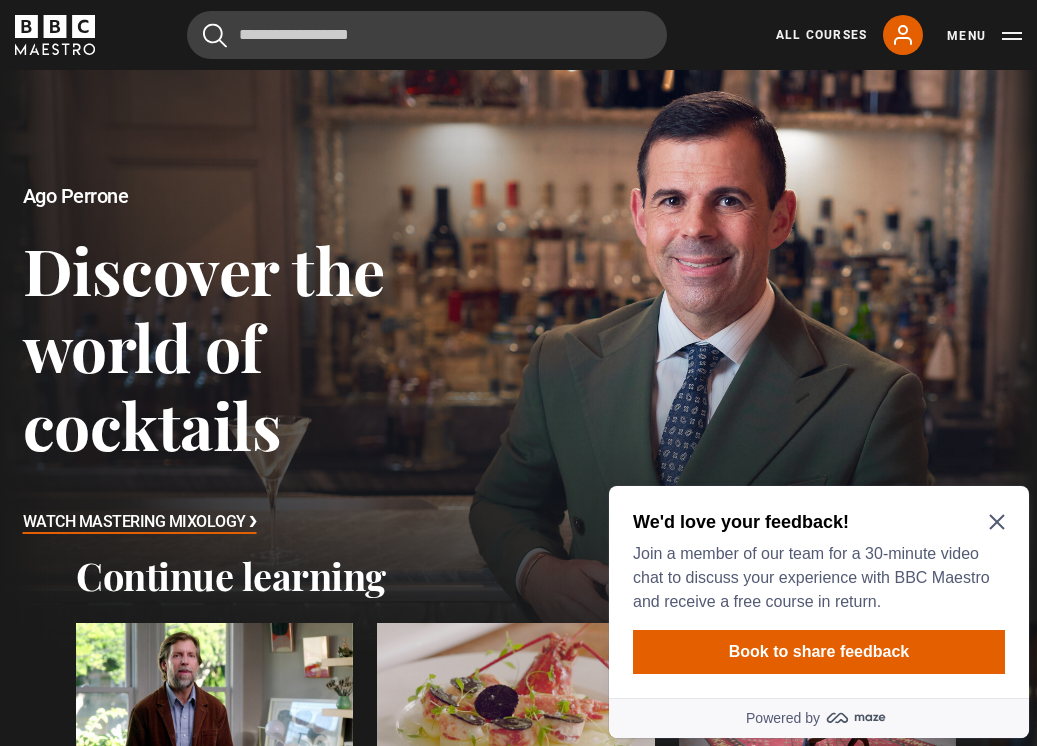 click 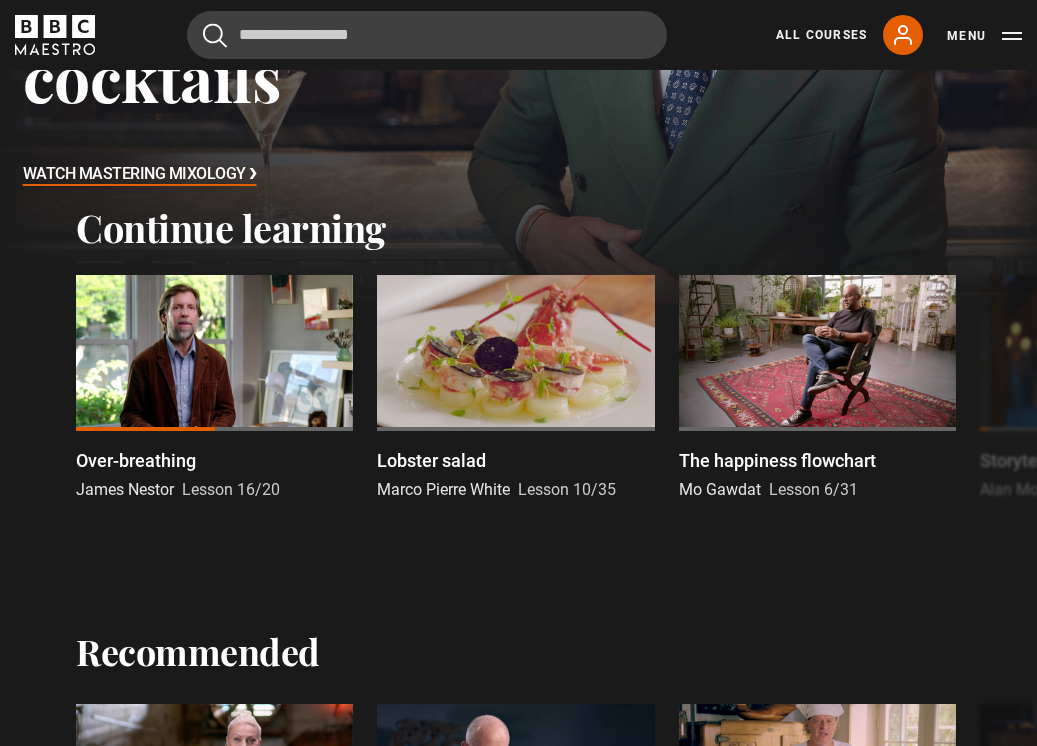 scroll, scrollTop: 352, scrollLeft: 0, axis: vertical 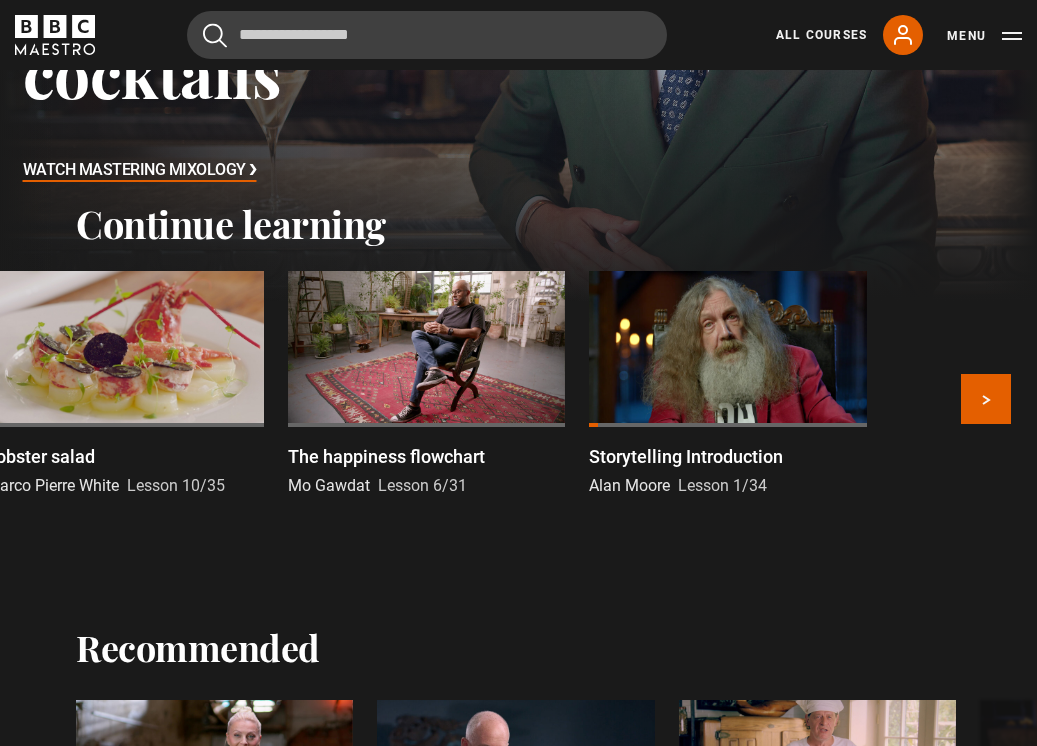 drag, startPoint x: 765, startPoint y: 391, endPoint x: 339, endPoint y: 420, distance: 426.98596 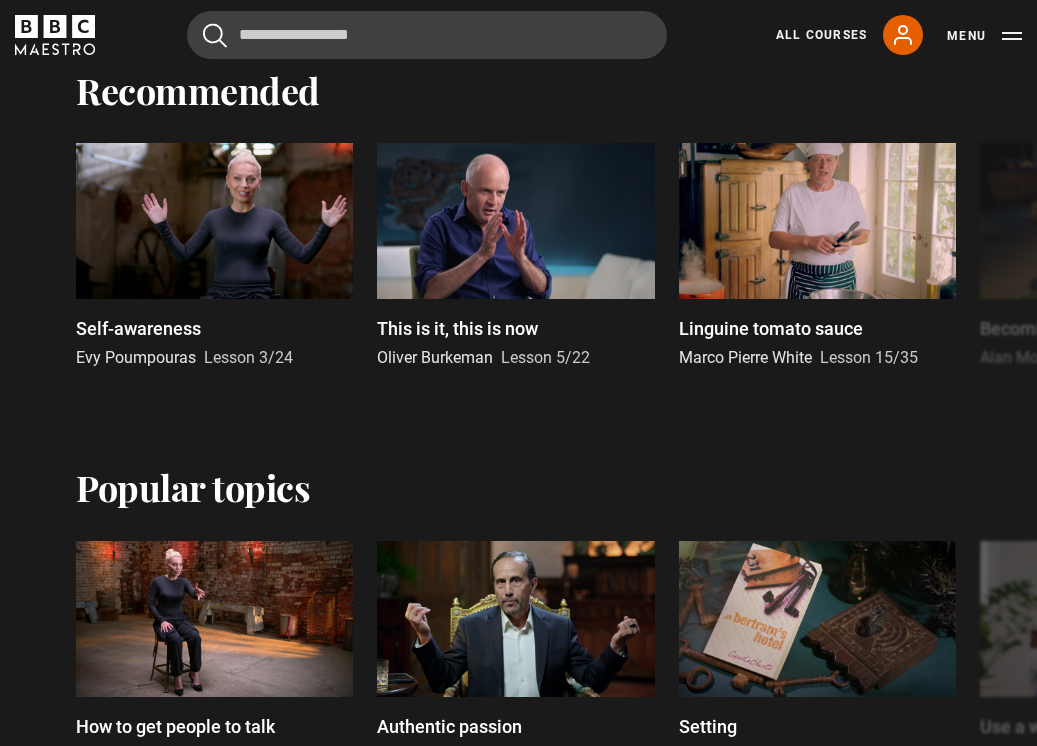 scroll, scrollTop: 910, scrollLeft: 0, axis: vertical 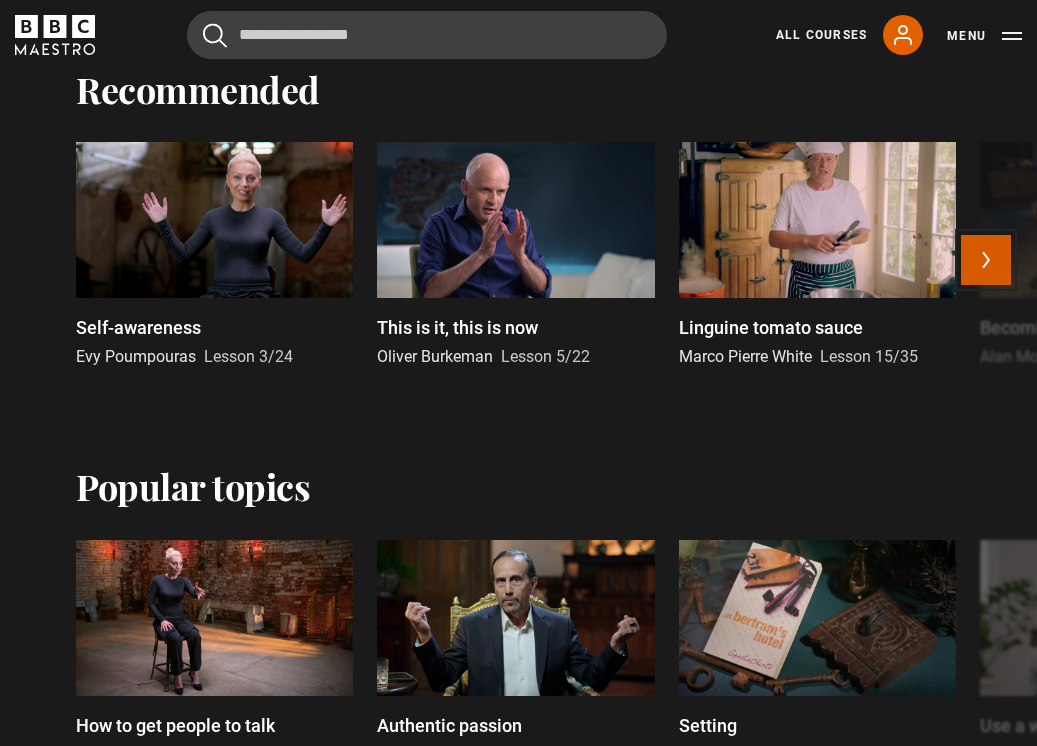 click on "Next" at bounding box center [986, 260] 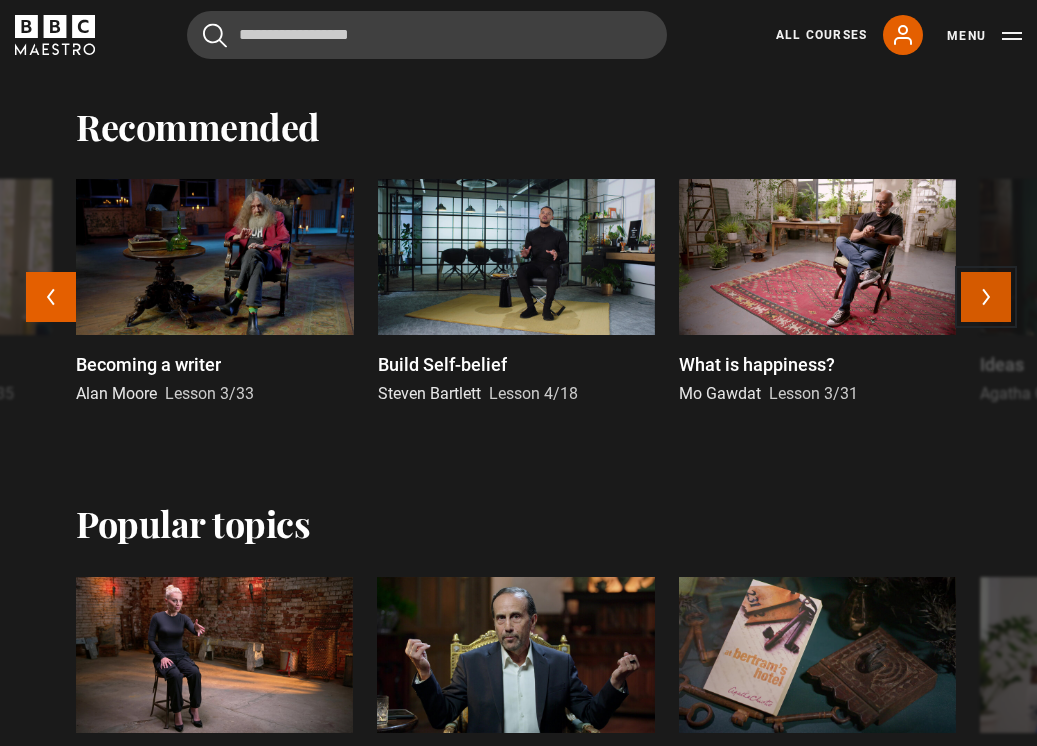 scroll, scrollTop: 867, scrollLeft: 0, axis: vertical 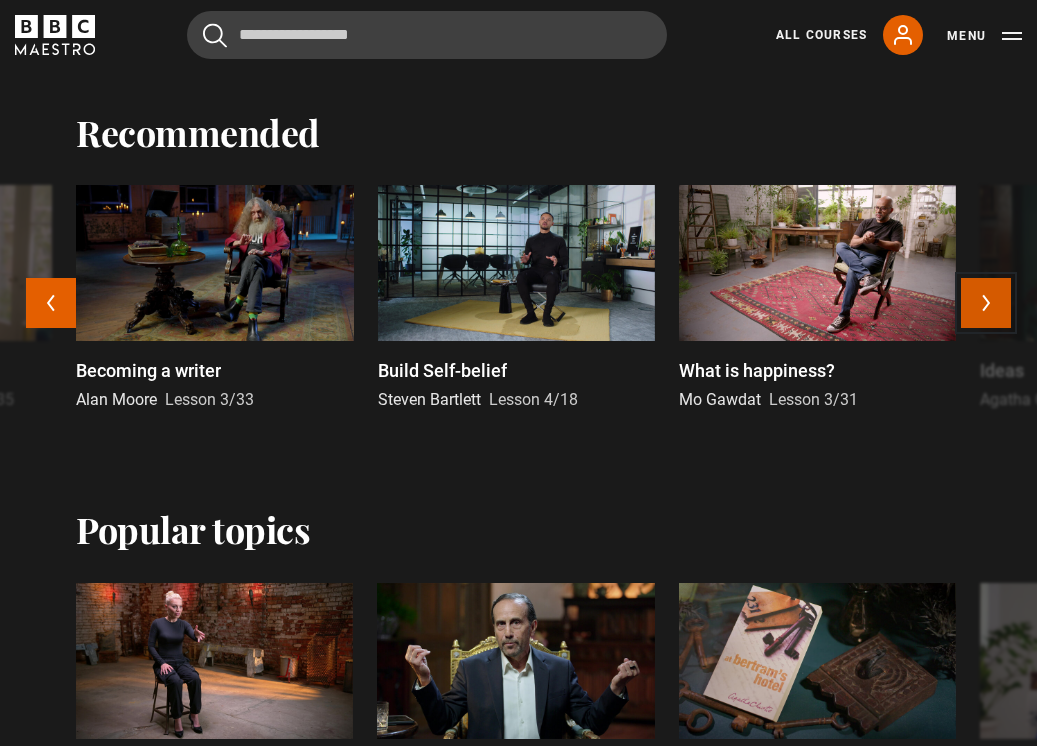 click on "Next" at bounding box center [986, 303] 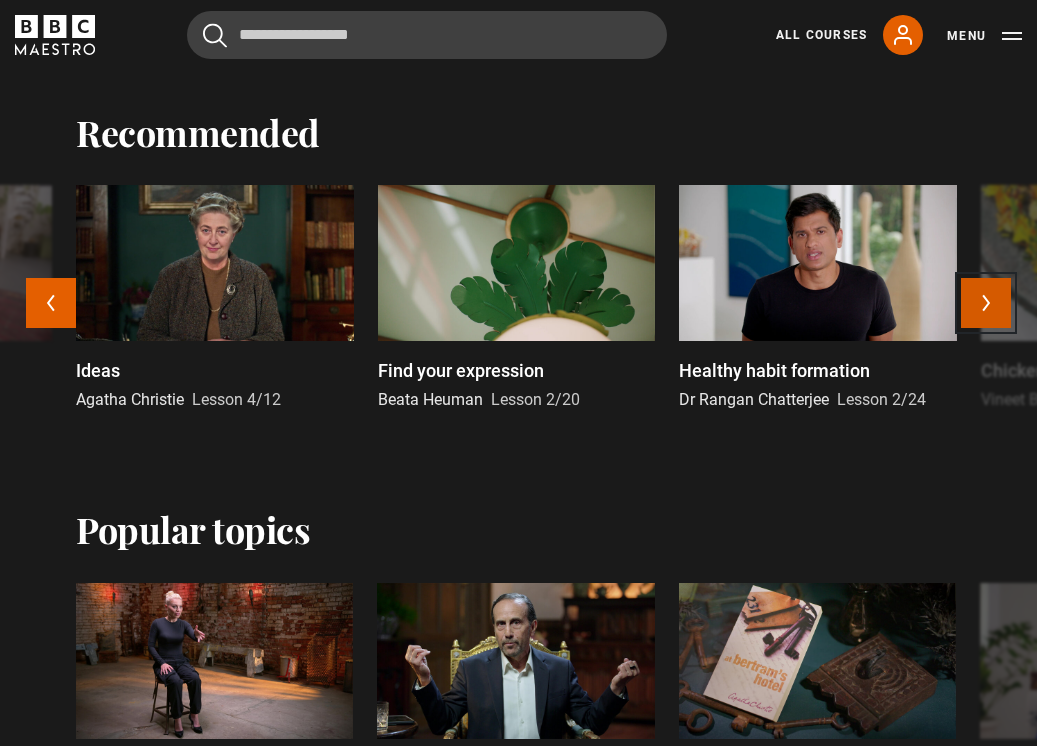 click on "Next" at bounding box center (986, 303) 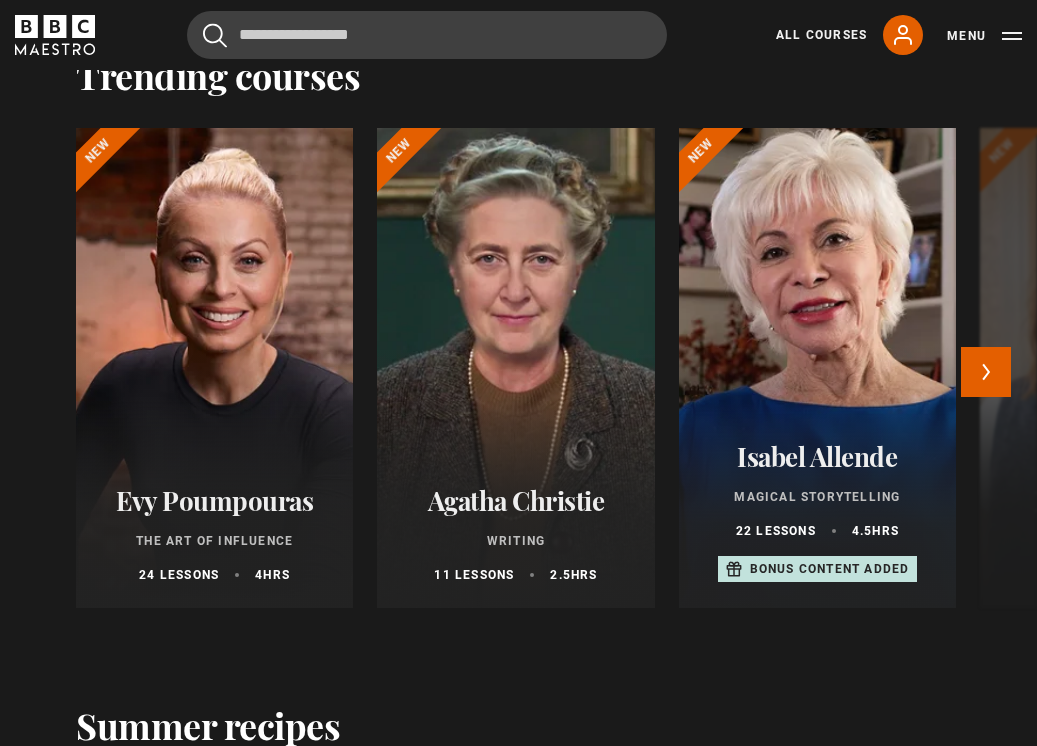 scroll, scrollTop: 2117, scrollLeft: 0, axis: vertical 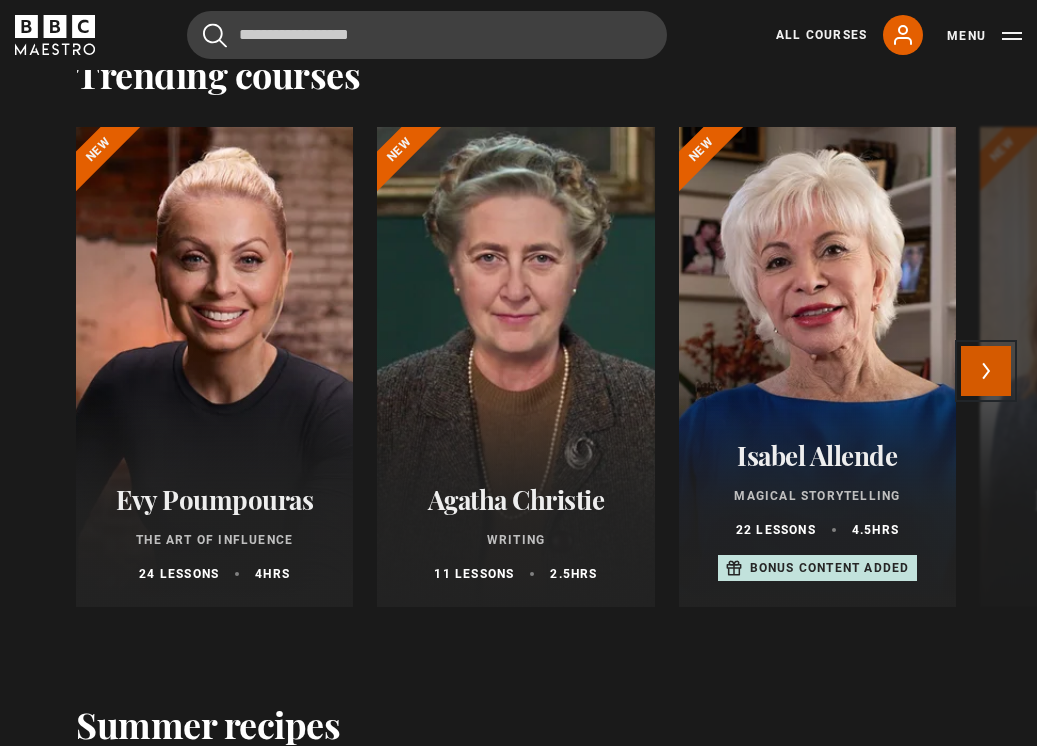 click on "Next" at bounding box center (986, 371) 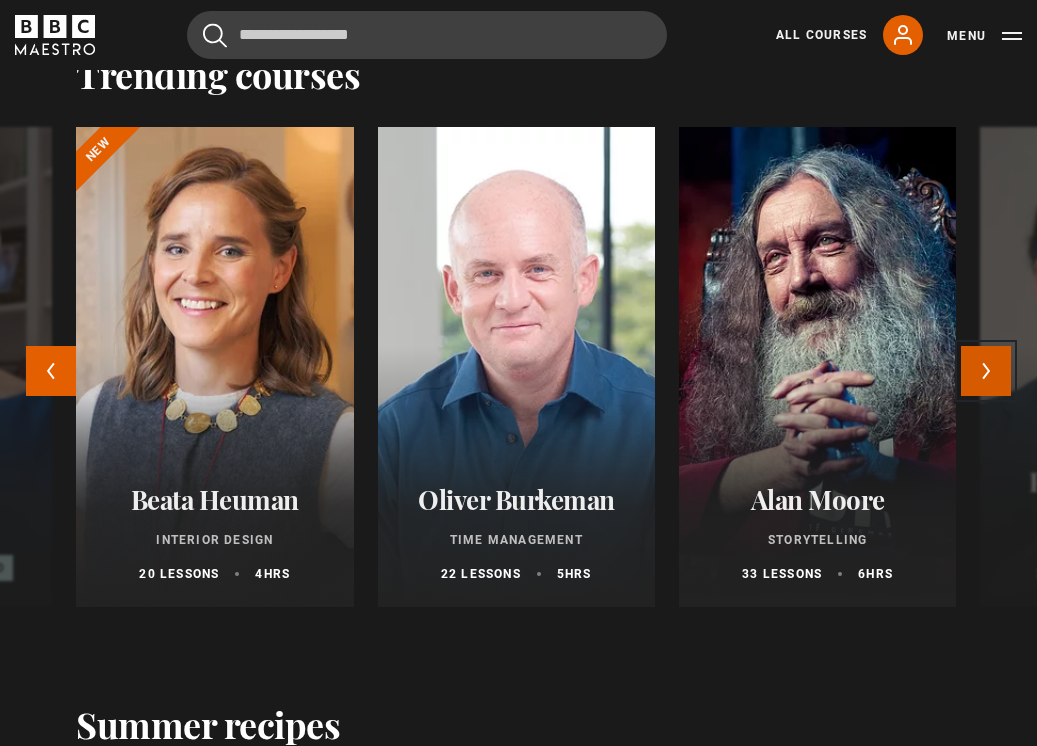 click on "Next" at bounding box center (986, 371) 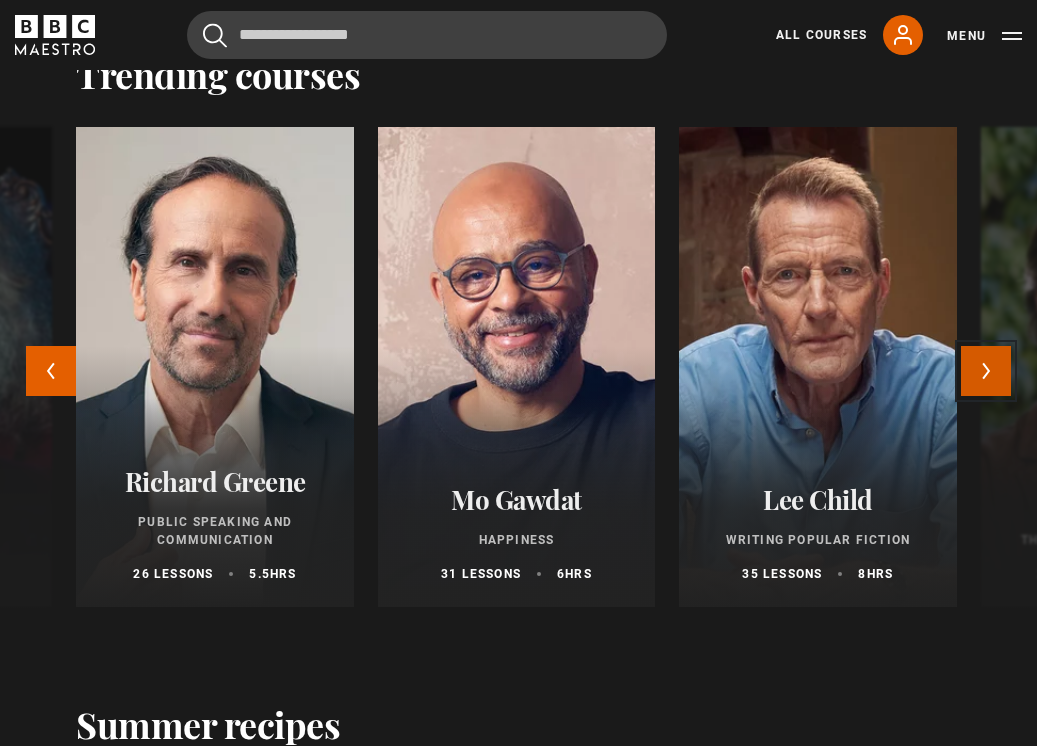 click on "Next" at bounding box center (986, 371) 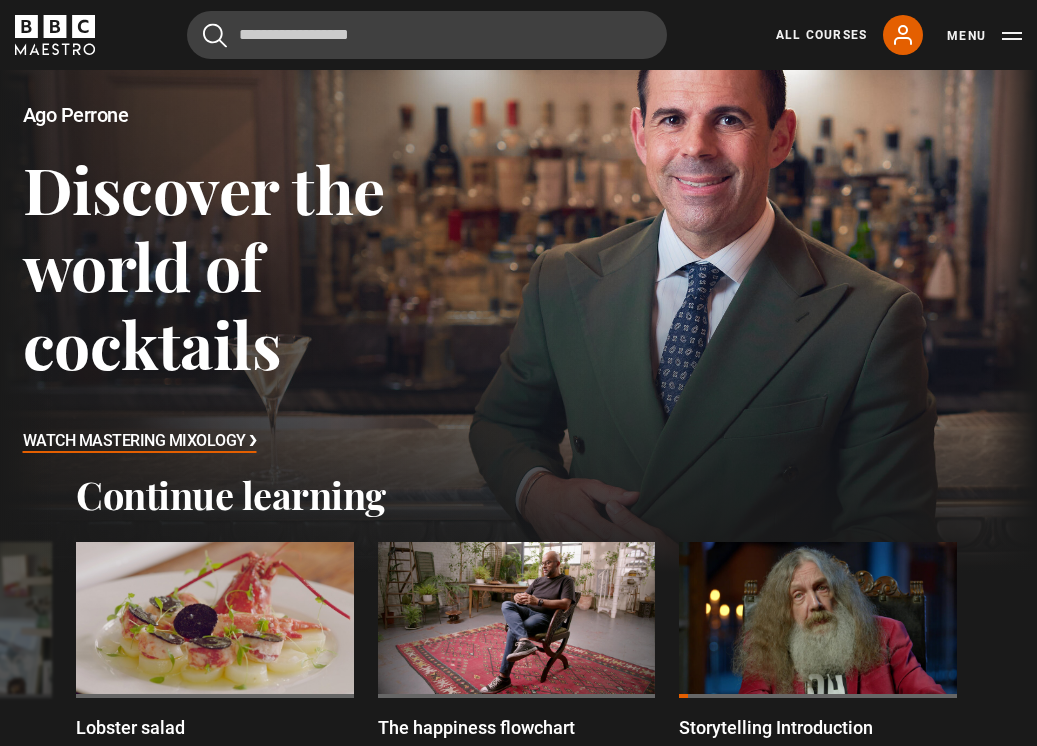 scroll, scrollTop: 94, scrollLeft: 0, axis: vertical 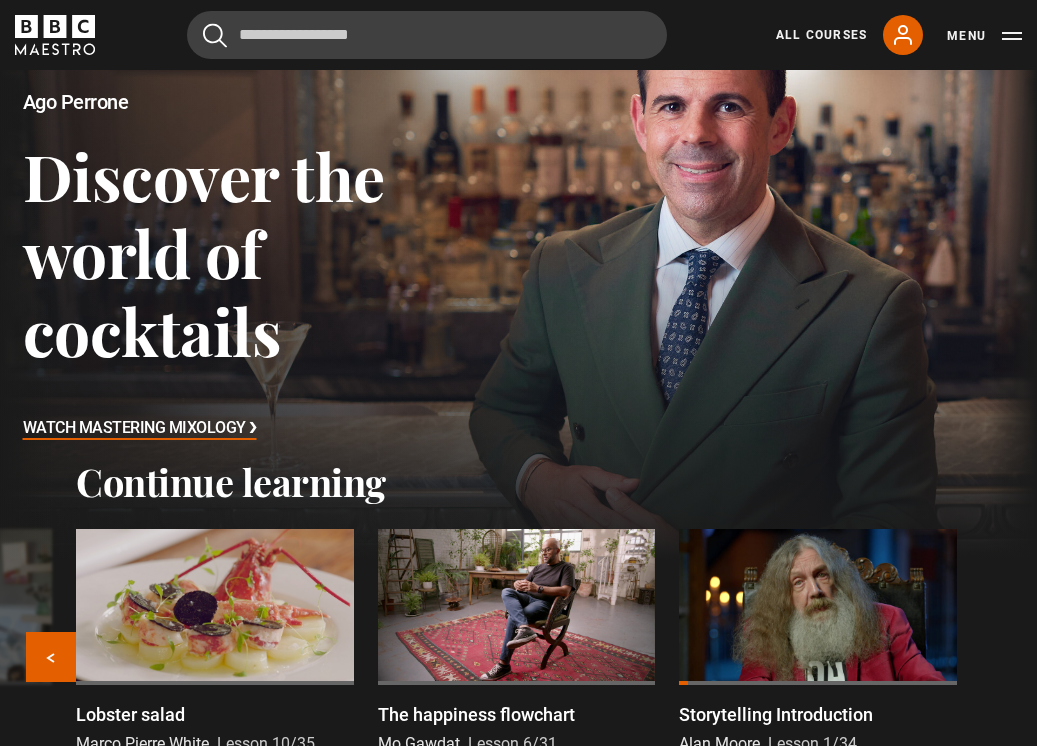 click at bounding box center (214, 607) 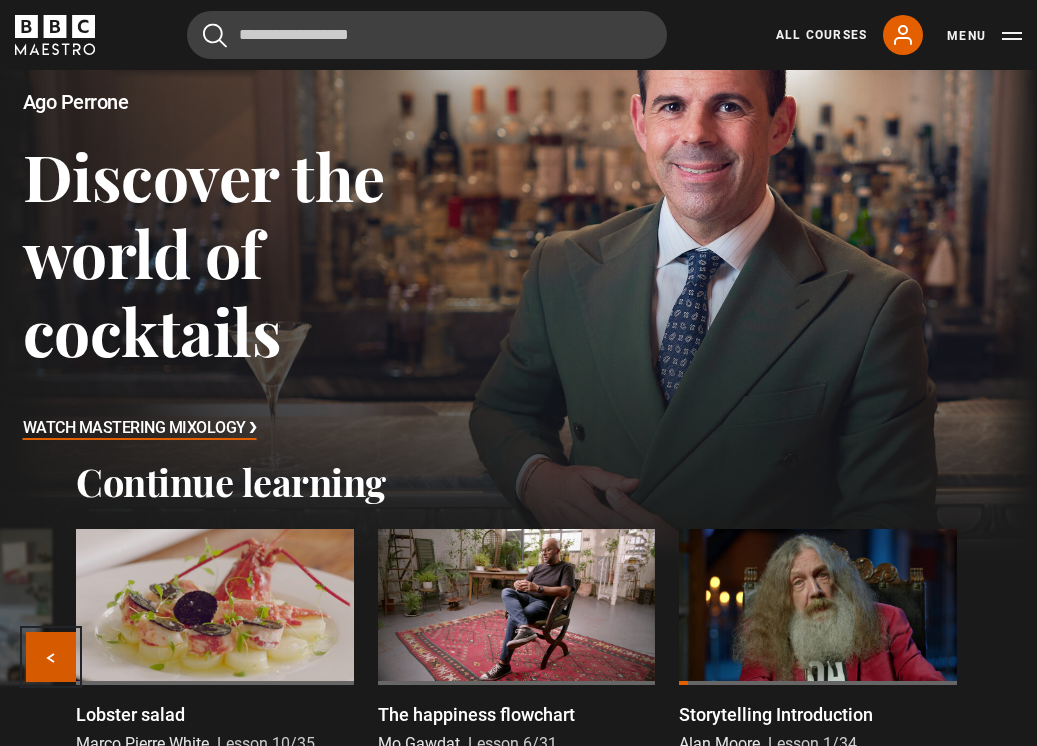 click on "Previous" at bounding box center (51, 657) 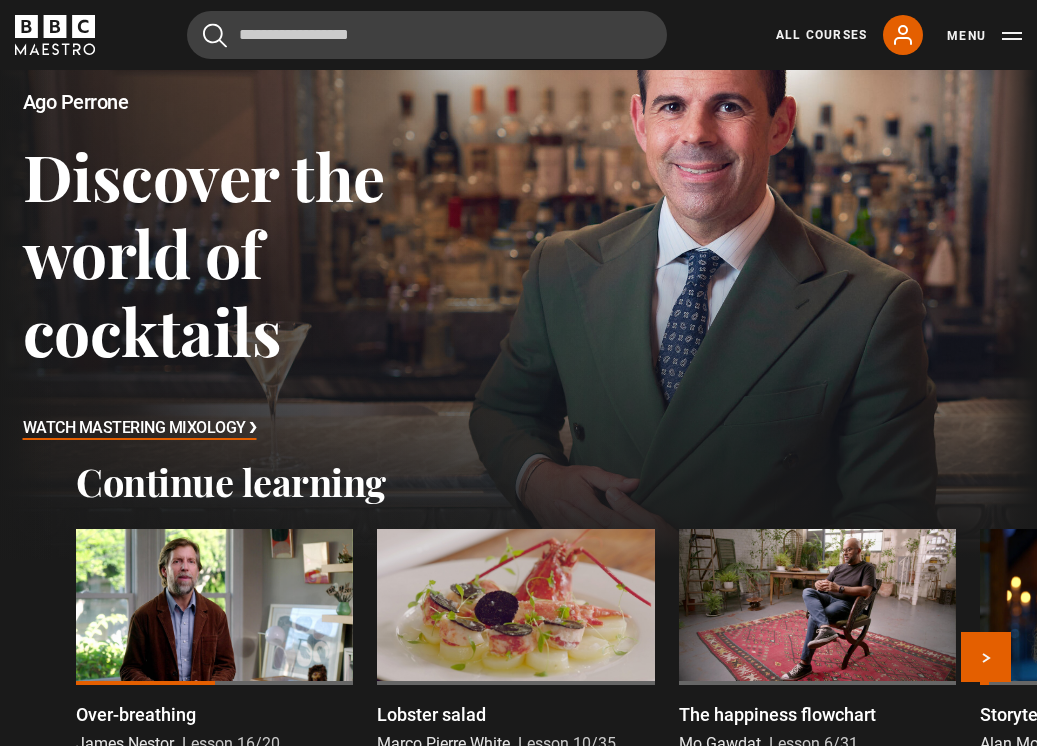 click at bounding box center [214, 607] 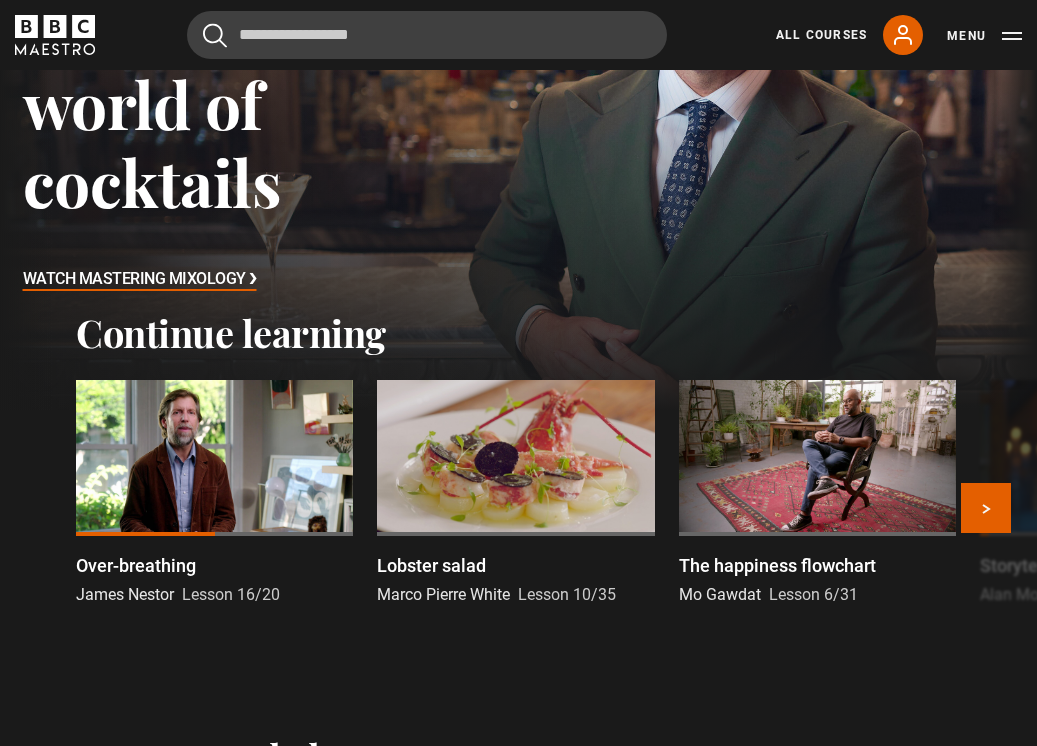 scroll, scrollTop: 291, scrollLeft: 0, axis: vertical 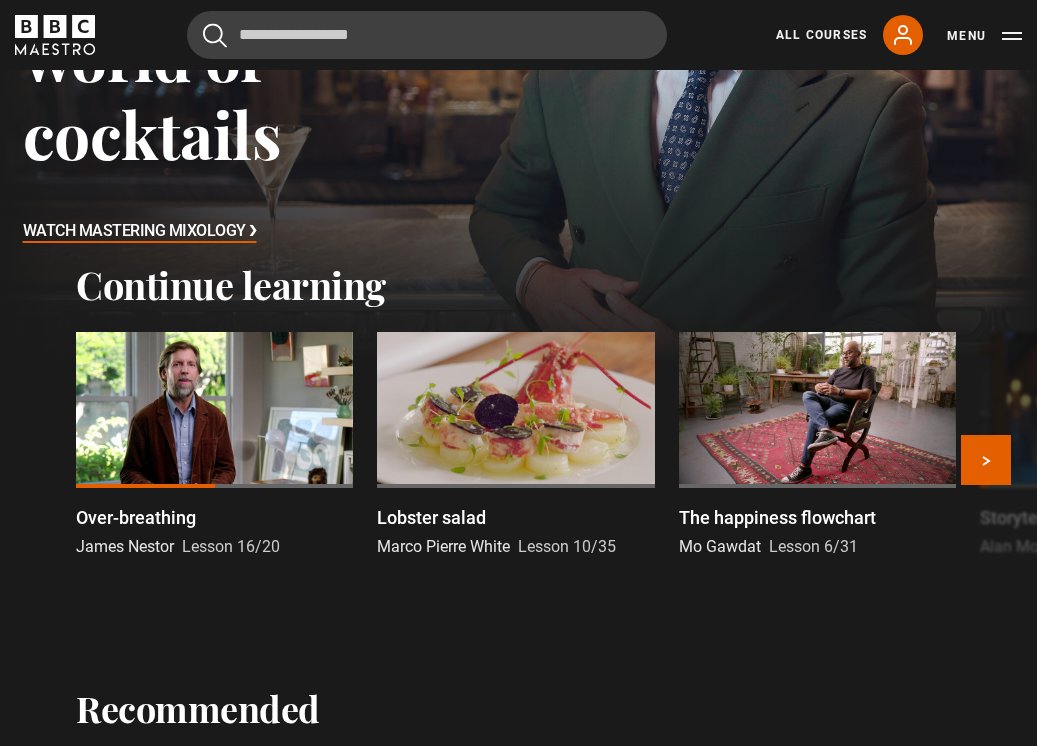 click on "Over-breathing" at bounding box center [136, 517] 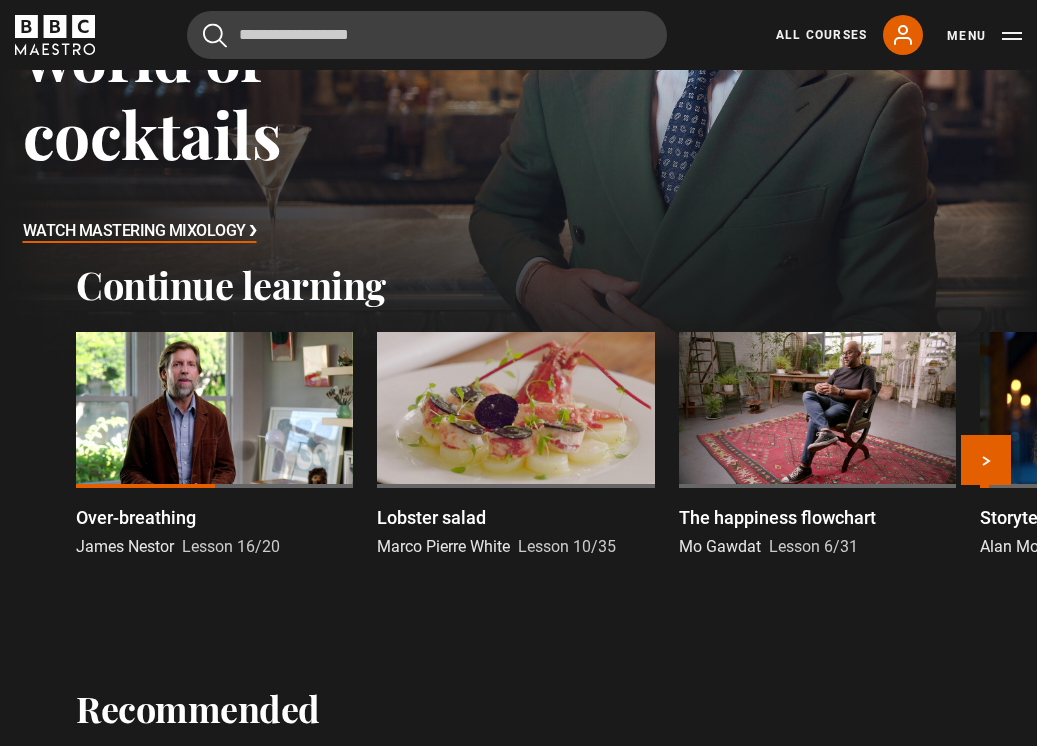 click on "Over-breathing" at bounding box center [136, 517] 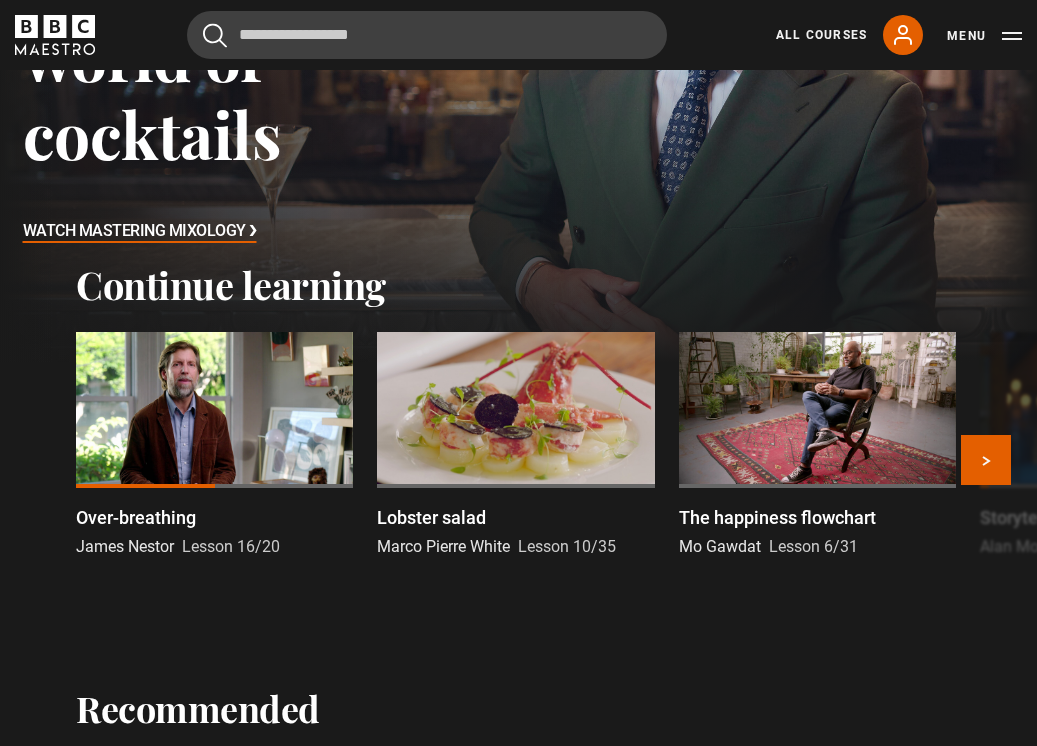 click on "Over-breathing
James Nestor
Lesson 16/20
Lobster salad
Marco Pierre White
Lesson 10/35
The happiness flowchart
Mo Gawdat
Lesson 6/31
Storytelling Introduction
Alan Moore
Lesson 1/34
Previous
Next" at bounding box center [518, 465] 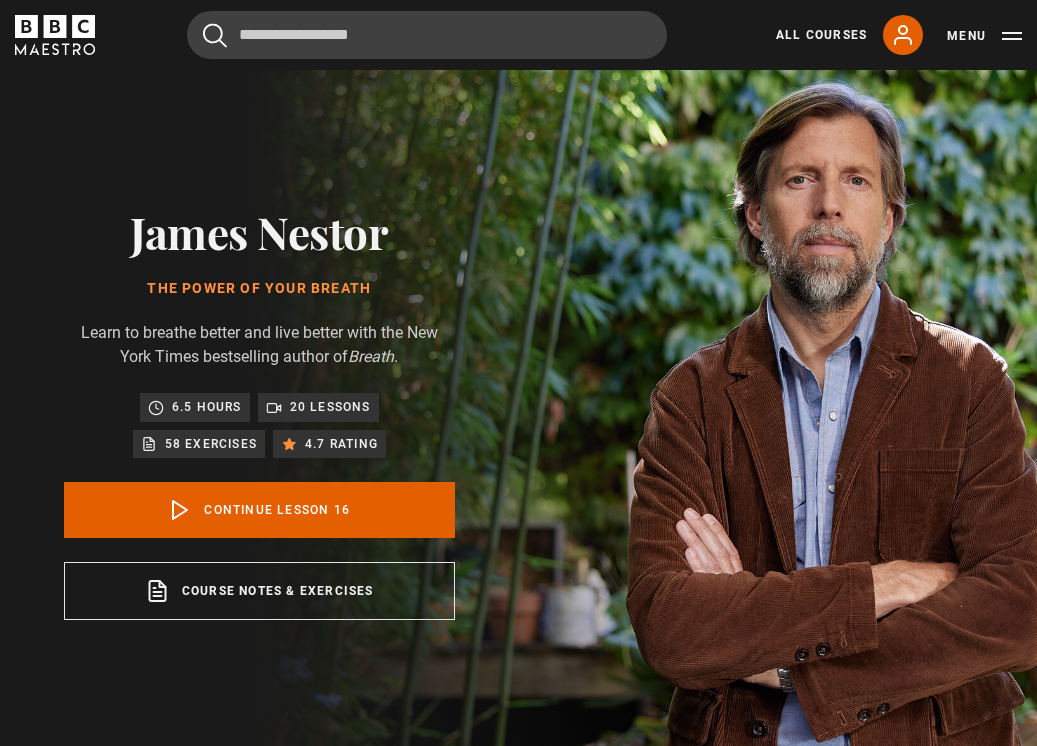 scroll, scrollTop: 937, scrollLeft: 0, axis: vertical 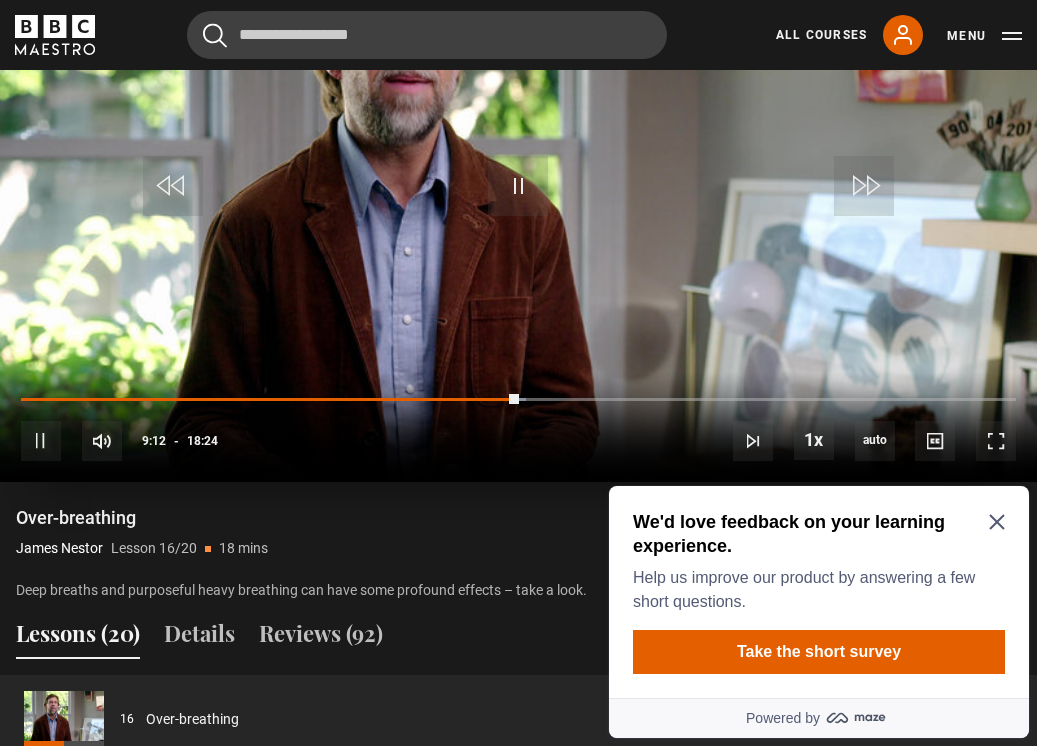 click at bounding box center (518, 190) 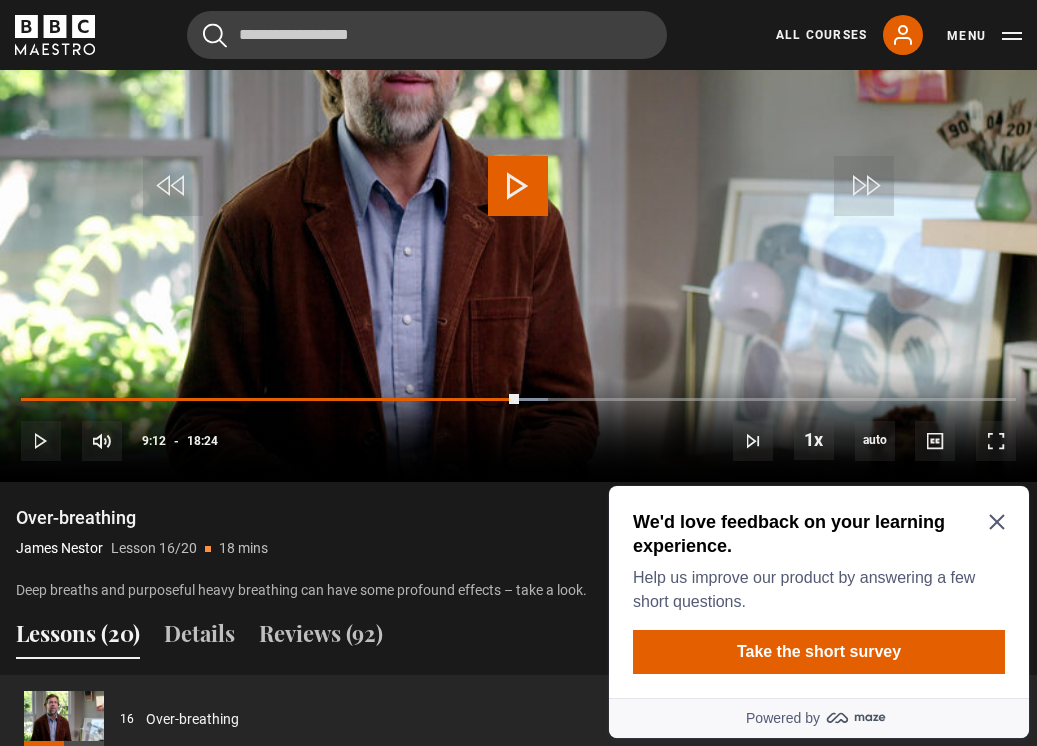 click 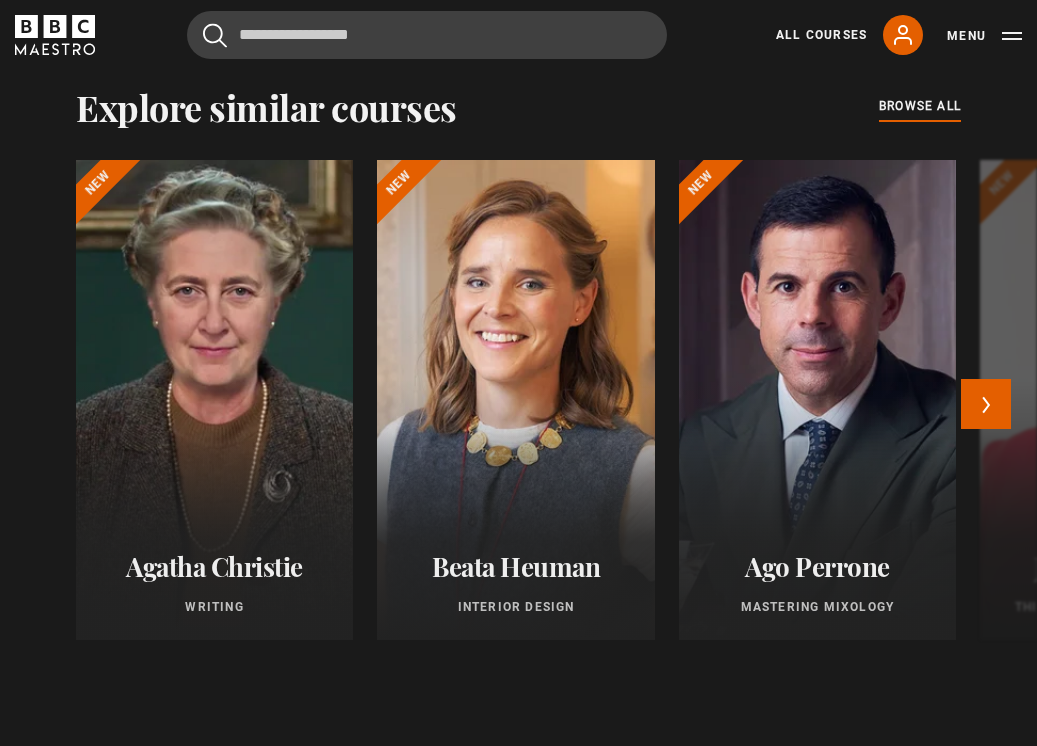 scroll, scrollTop: 2200, scrollLeft: 0, axis: vertical 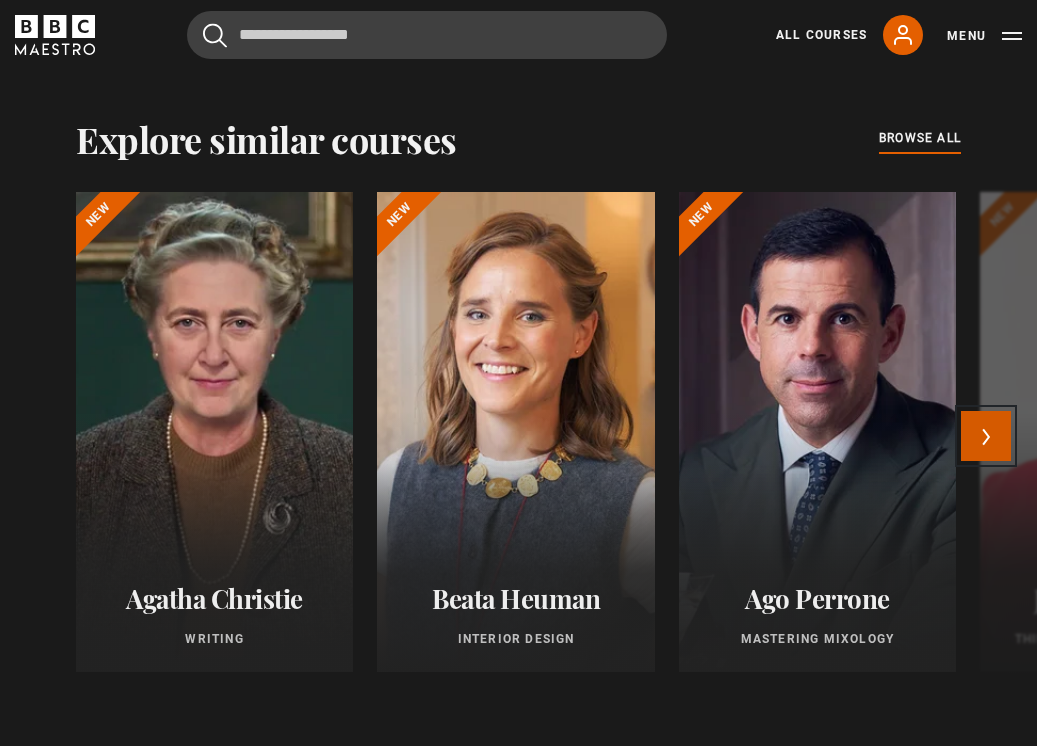 click on "Next" at bounding box center [986, 436] 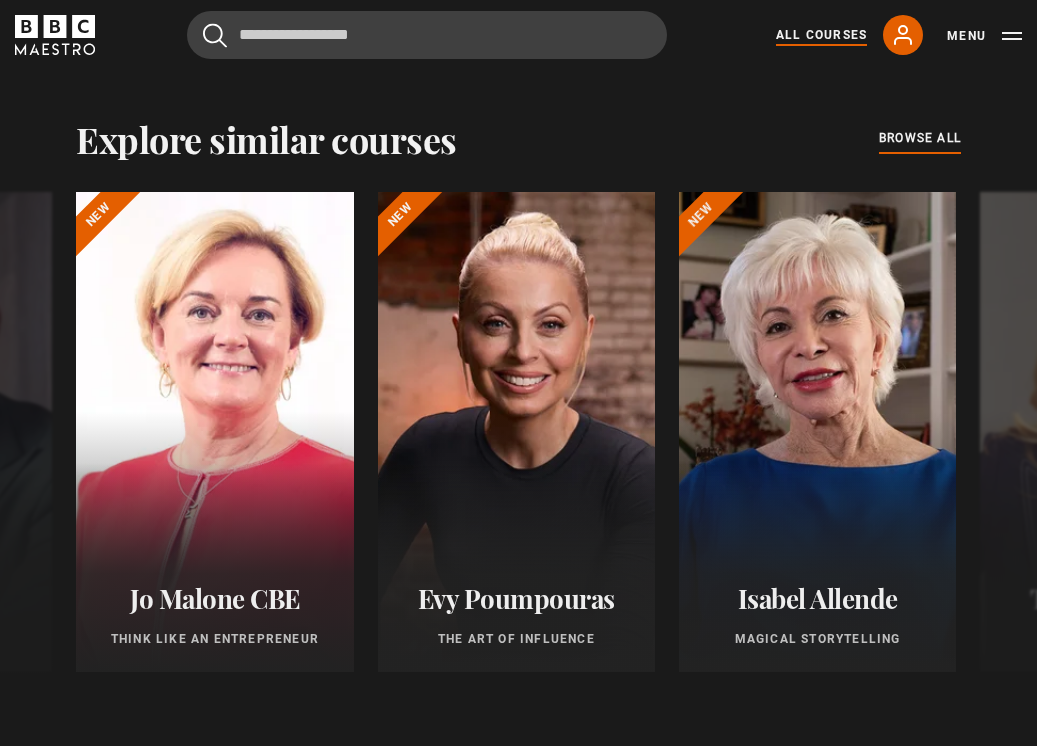 click on "All Courses" at bounding box center (821, 35) 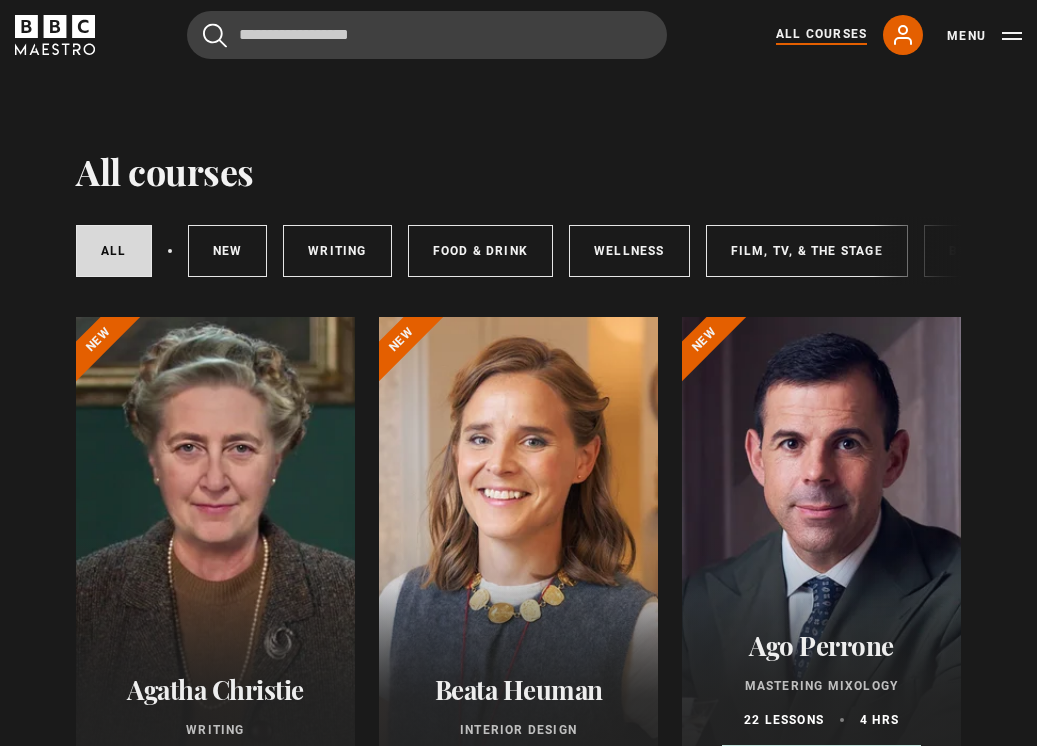 scroll, scrollTop: 0, scrollLeft: 0, axis: both 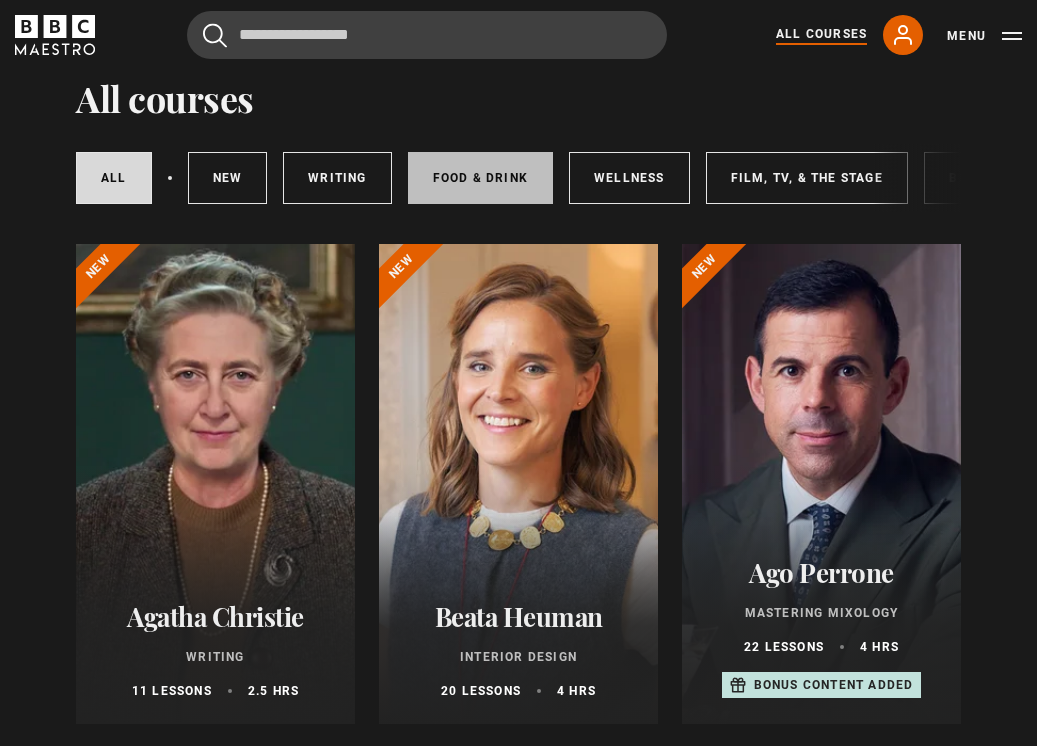 click on "Food & Drink" at bounding box center (480, 178) 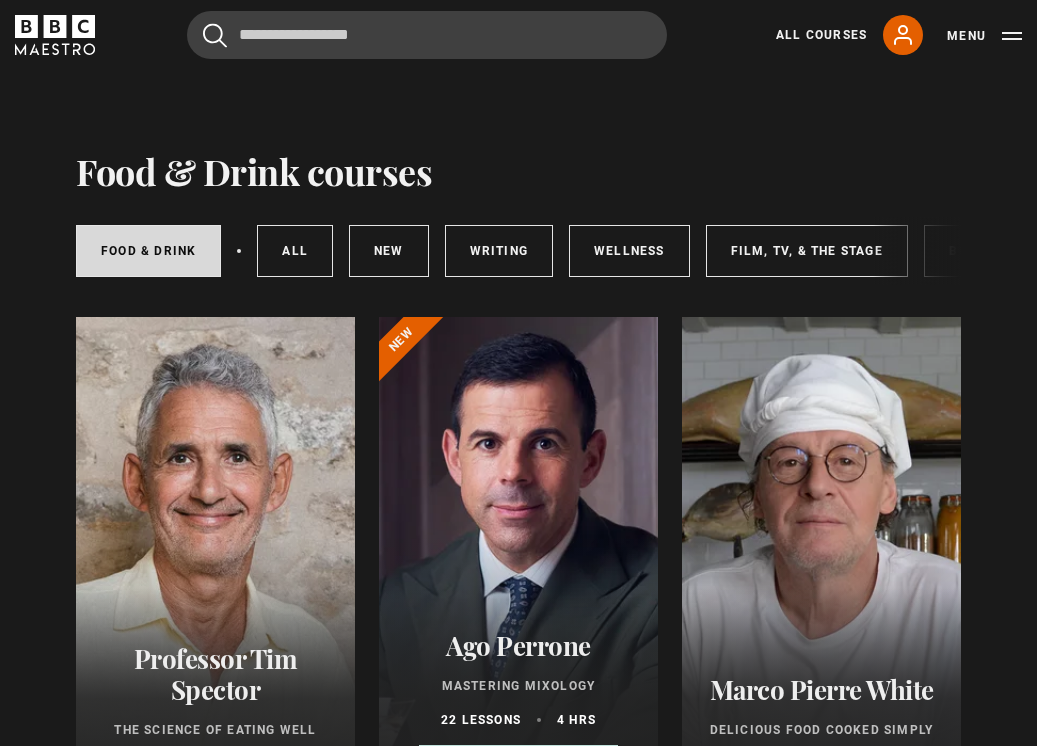 scroll, scrollTop: 0, scrollLeft: 0, axis: both 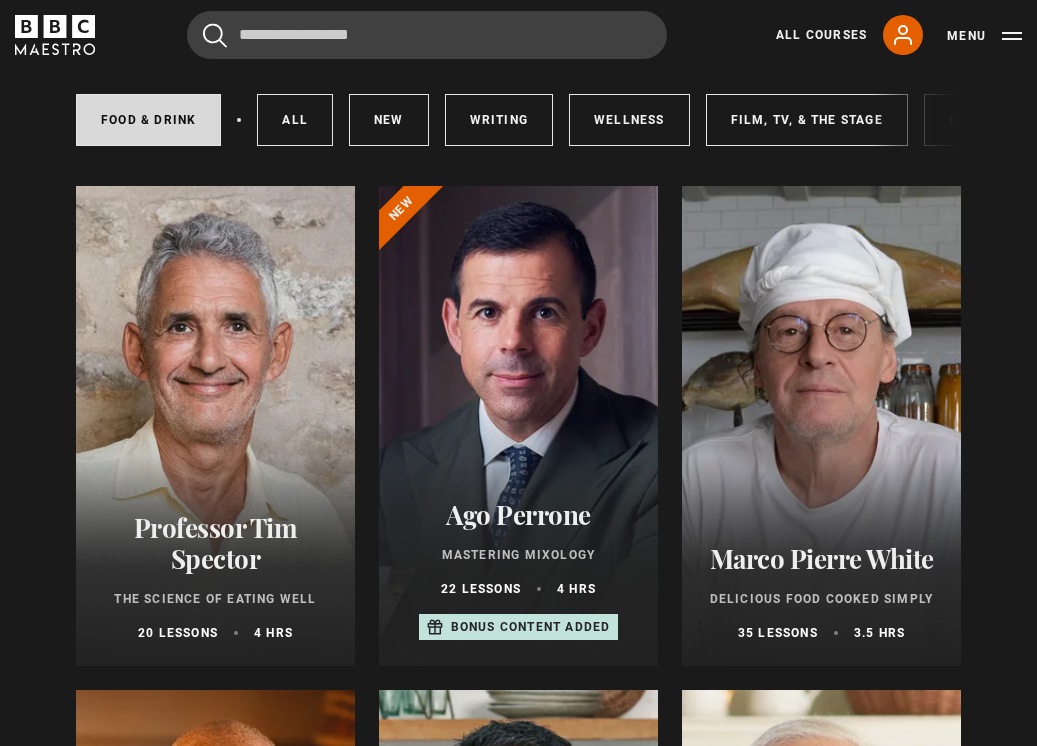 click at bounding box center [821, 426] 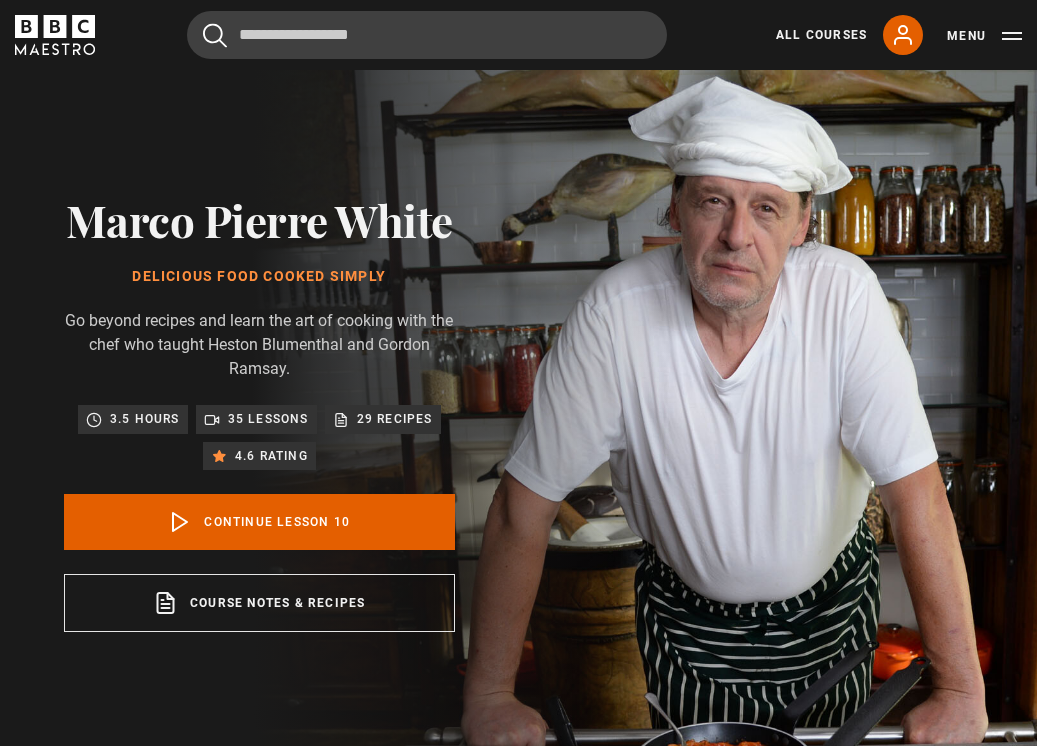 scroll, scrollTop: 756, scrollLeft: 0, axis: vertical 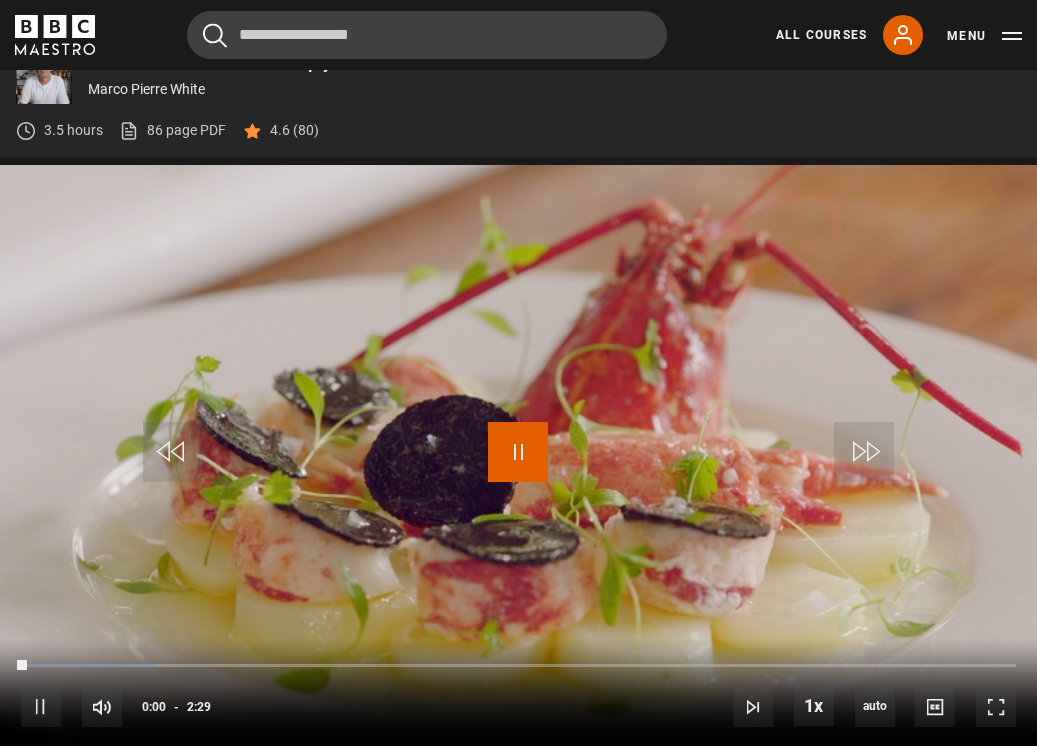 click at bounding box center [518, 452] 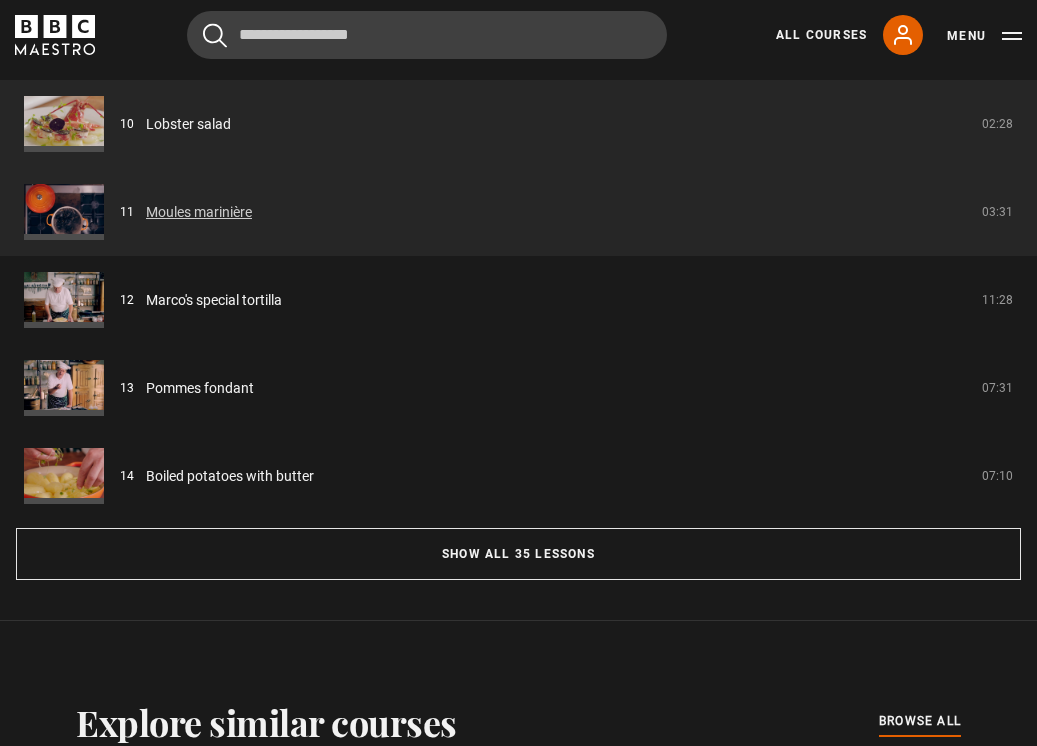 scroll, scrollTop: 1636, scrollLeft: 0, axis: vertical 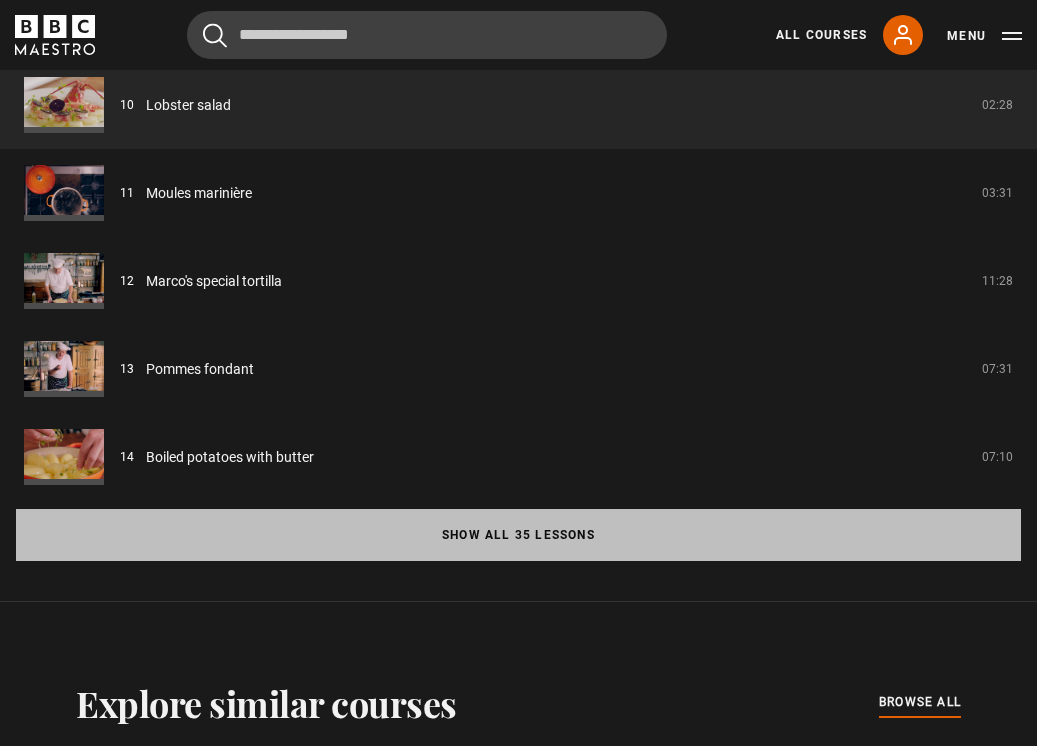 click on "Show all 35 lessons" at bounding box center [518, 535] 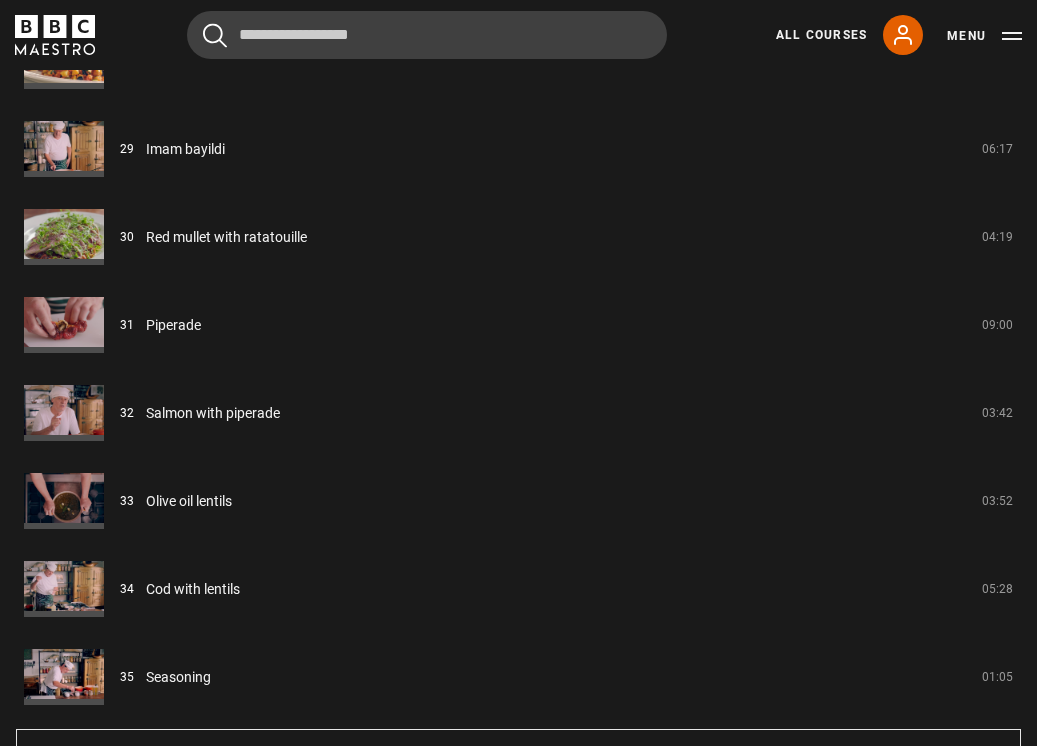 scroll, scrollTop: 4142, scrollLeft: 0, axis: vertical 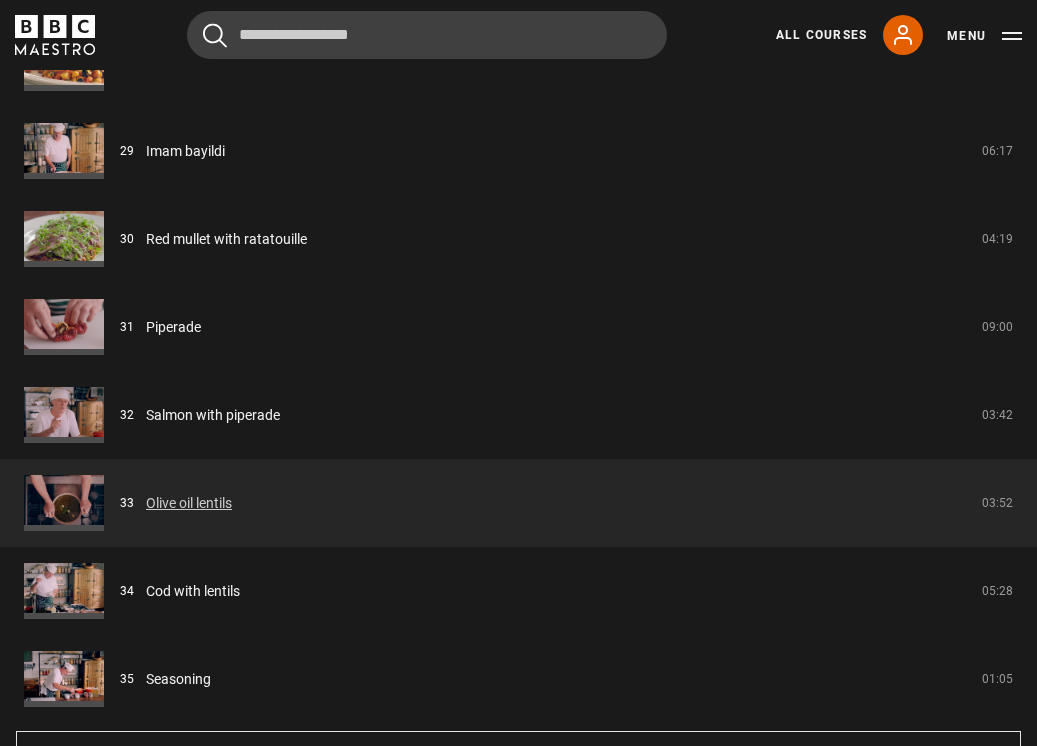click on "Olive oil lentils" at bounding box center (189, 503) 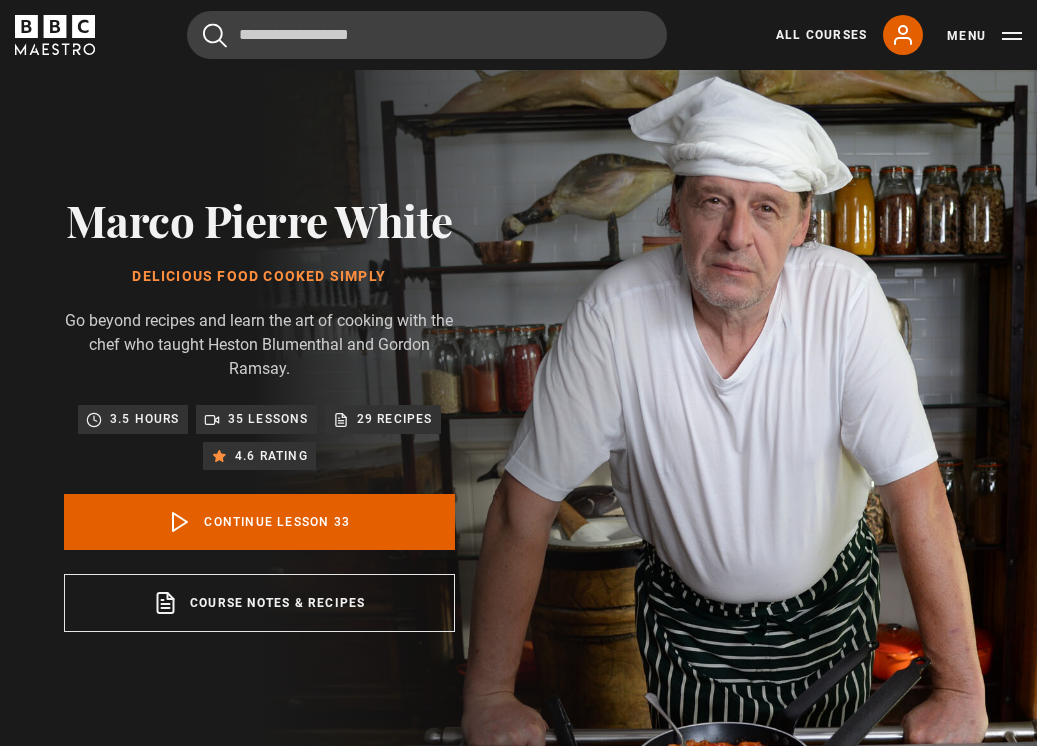 scroll, scrollTop: 756, scrollLeft: 0, axis: vertical 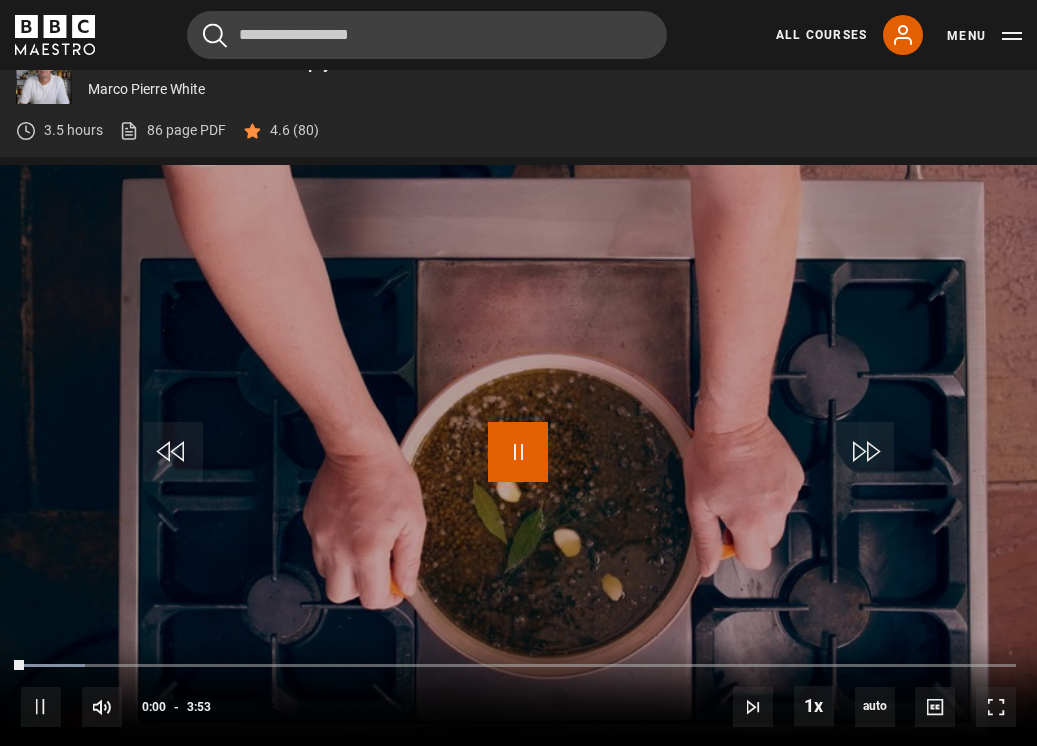 click at bounding box center [518, 452] 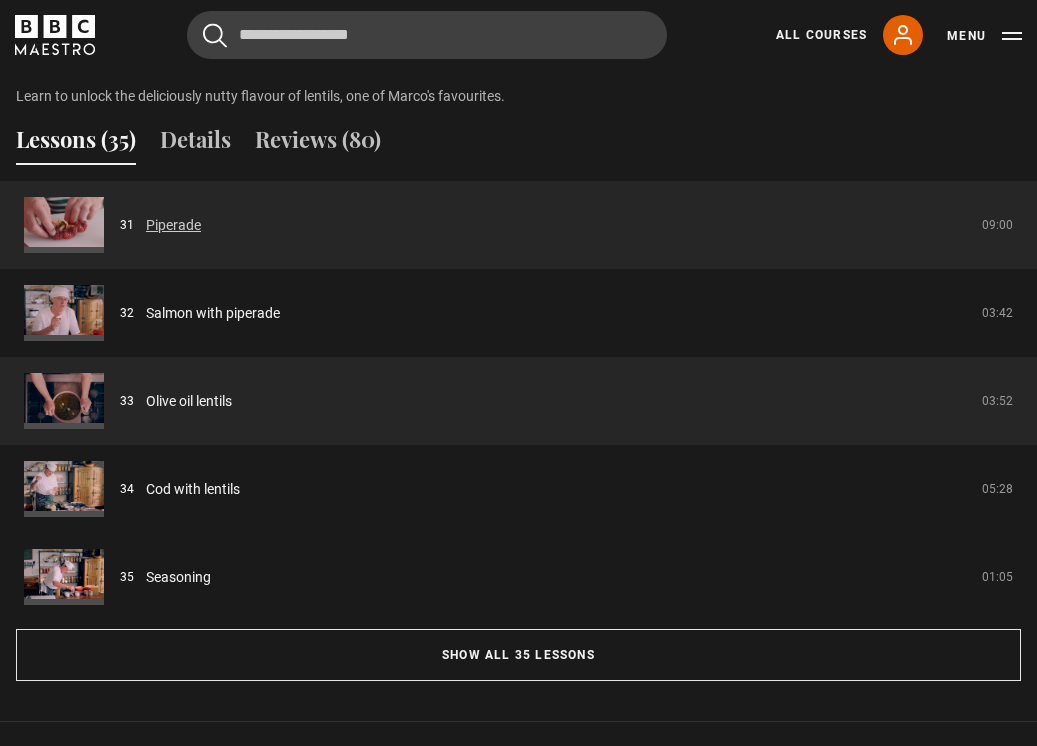 scroll, scrollTop: 1517, scrollLeft: 0, axis: vertical 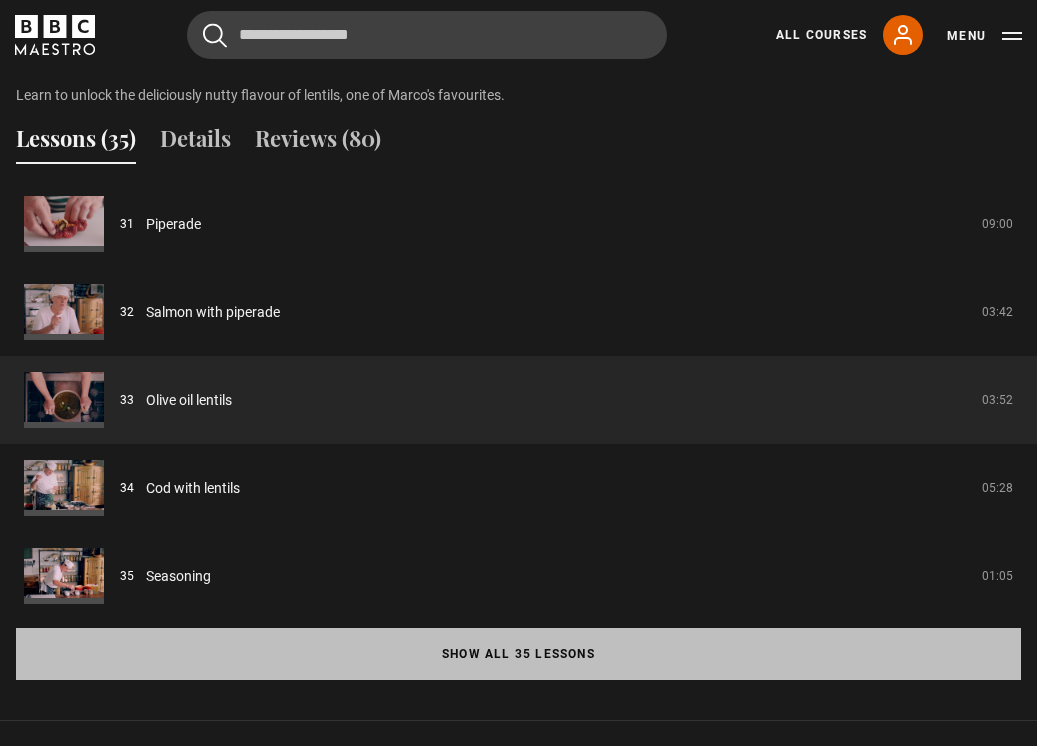 click on "Show all 35 lessons" at bounding box center (518, 654) 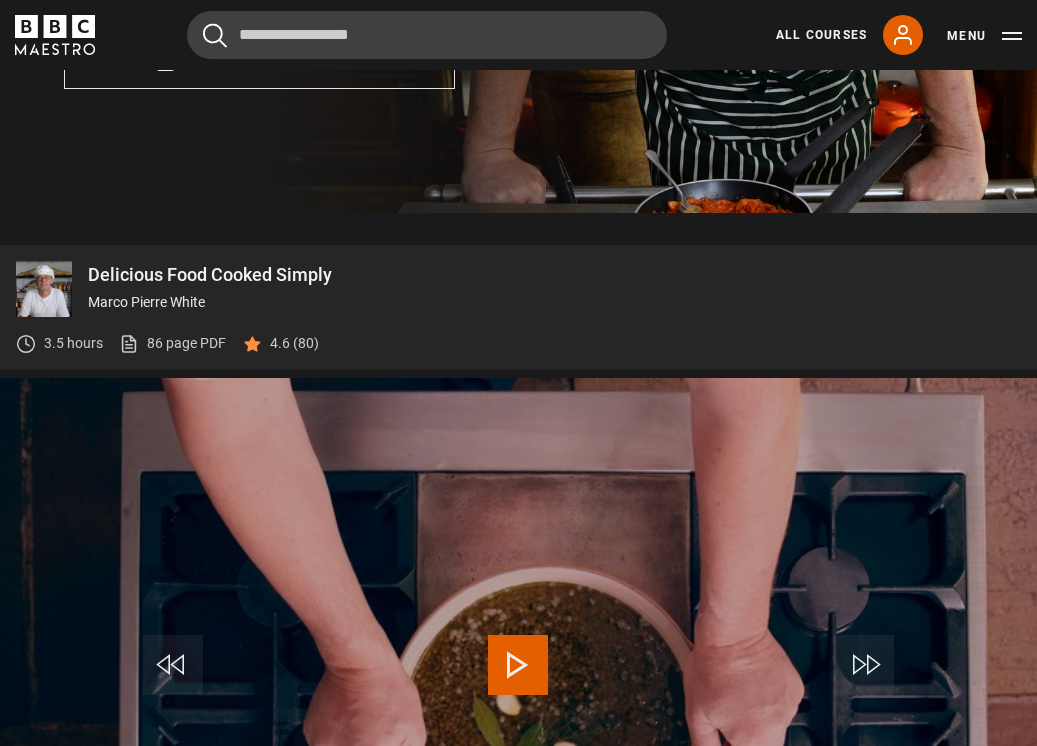 scroll, scrollTop: 0, scrollLeft: 0, axis: both 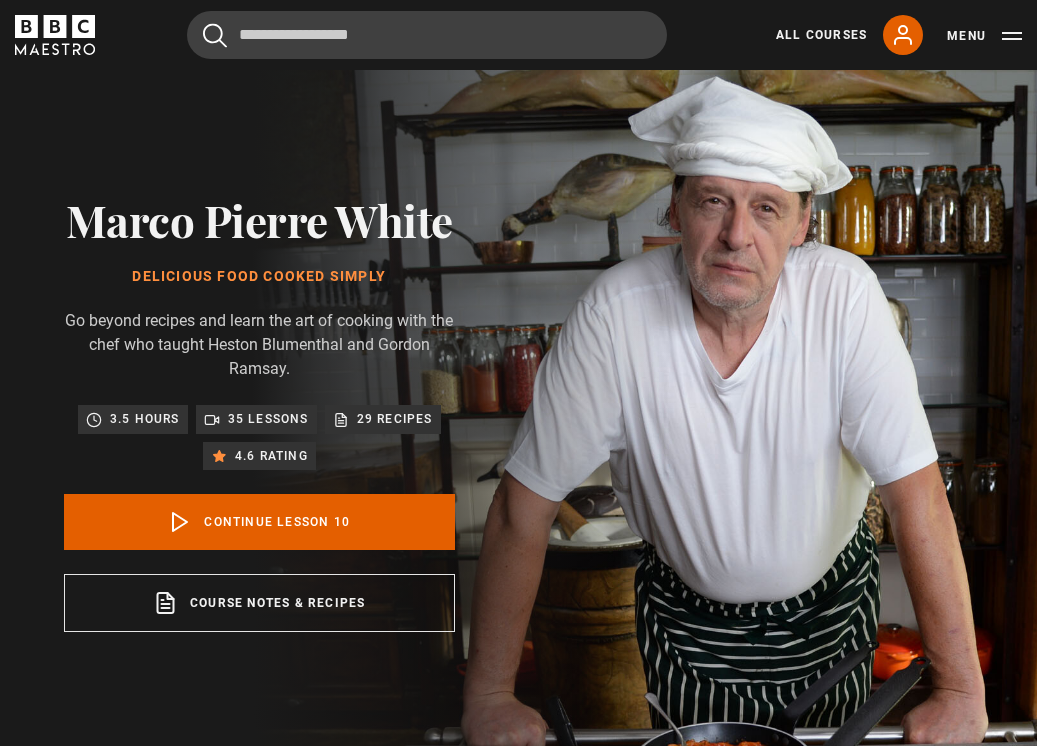 click 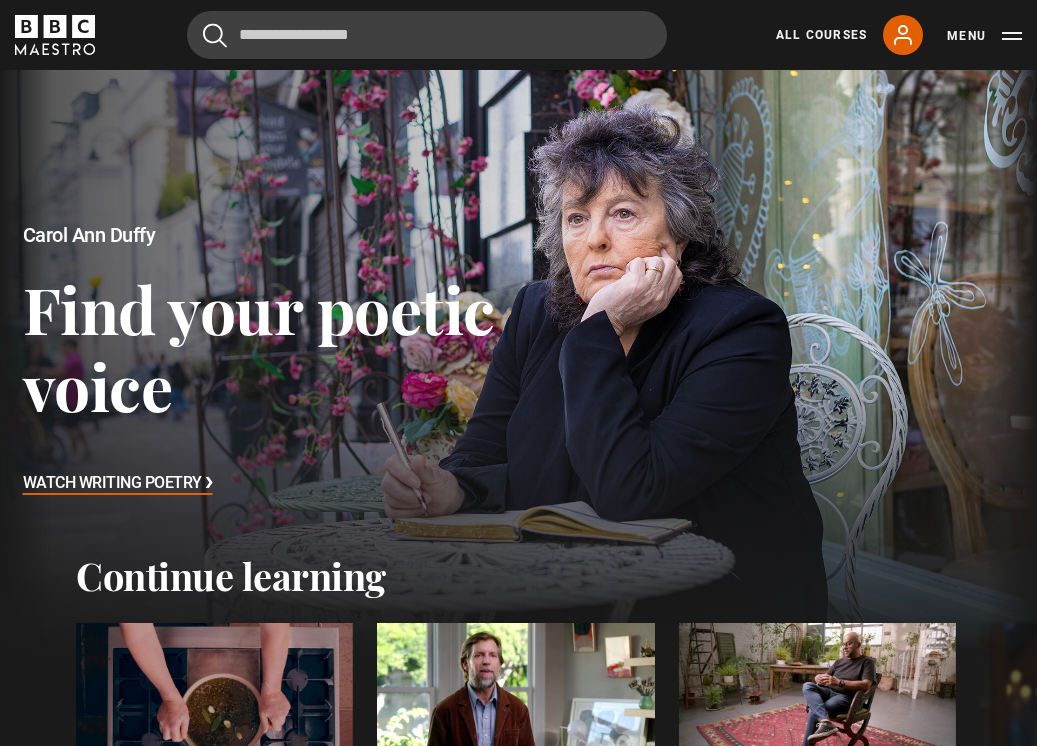 scroll, scrollTop: 0, scrollLeft: 0, axis: both 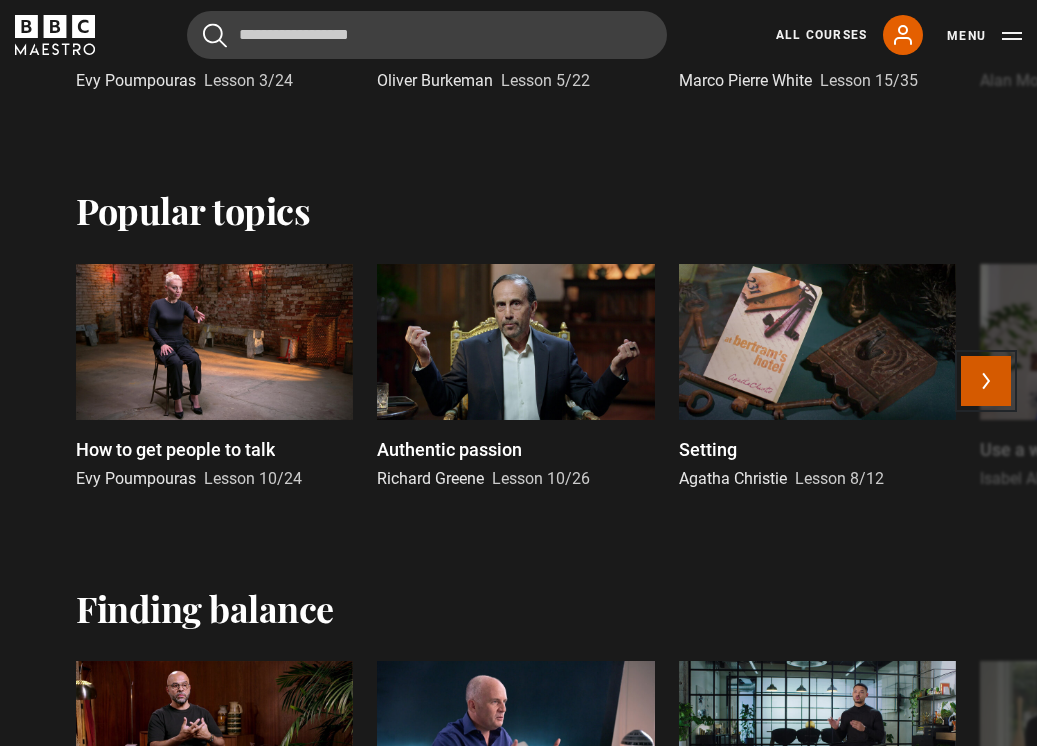 click on "Next" at bounding box center [986, 381] 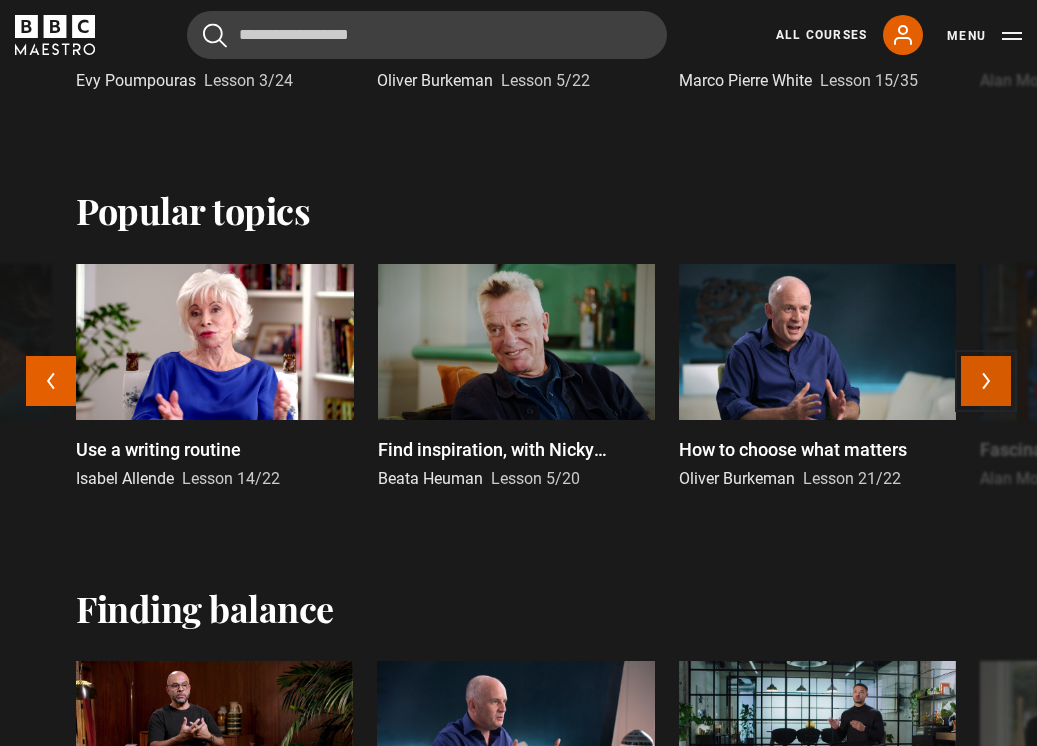 click on "Next" at bounding box center [986, 381] 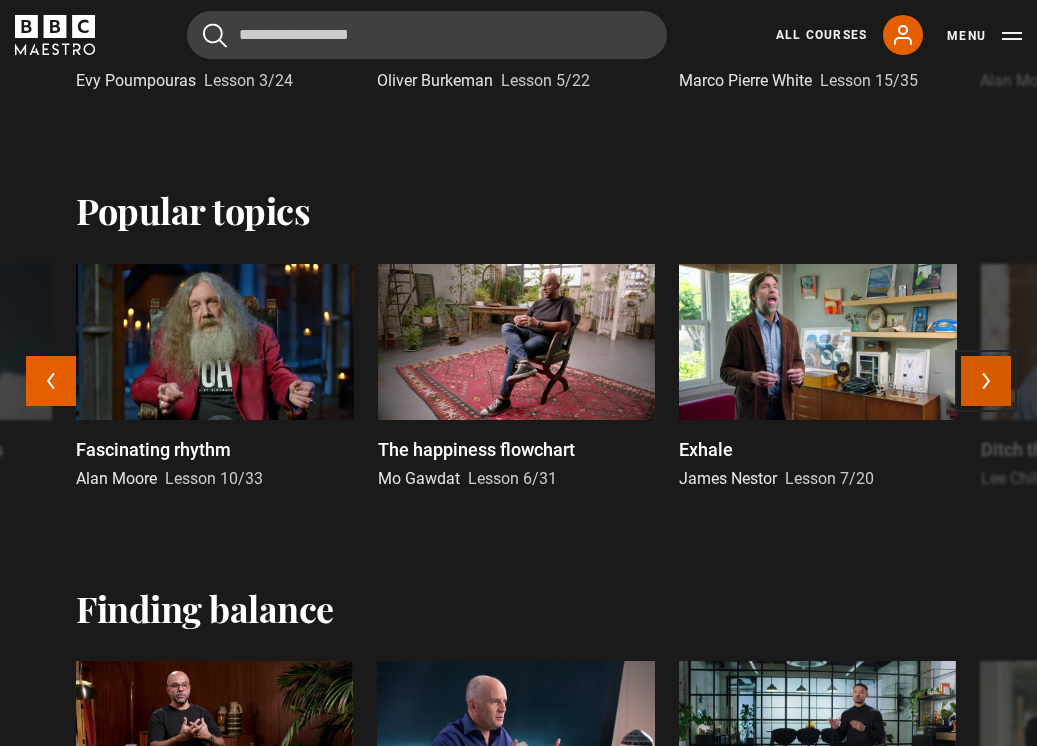 click on "Next" at bounding box center (986, 381) 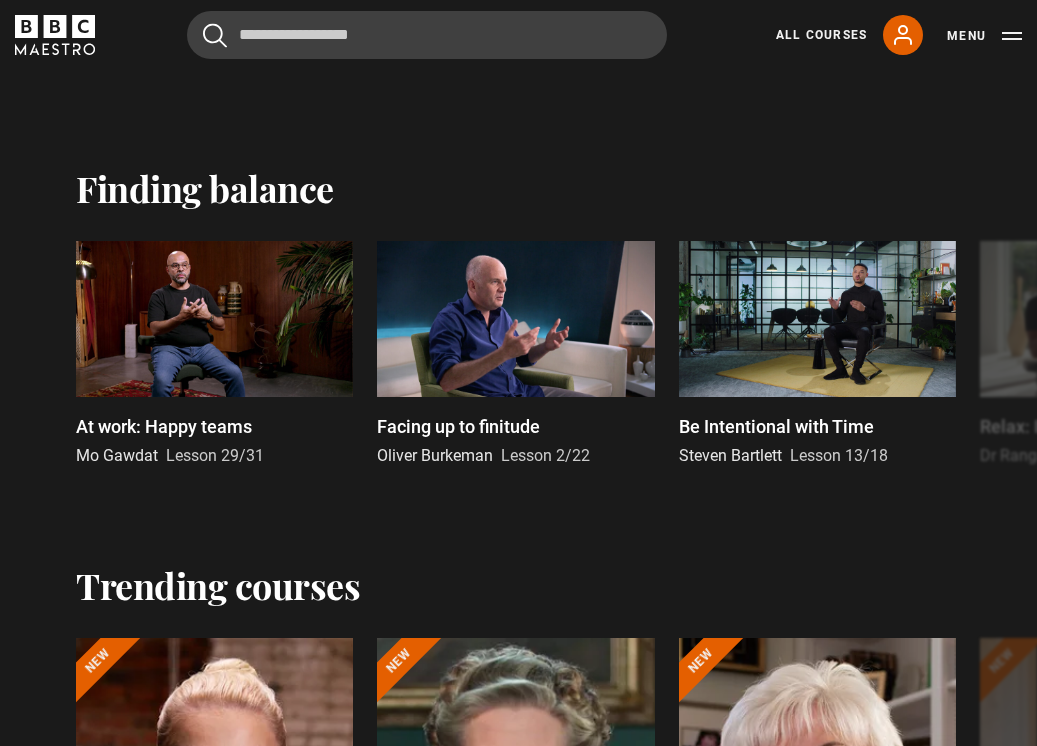 scroll, scrollTop: 1756, scrollLeft: 0, axis: vertical 